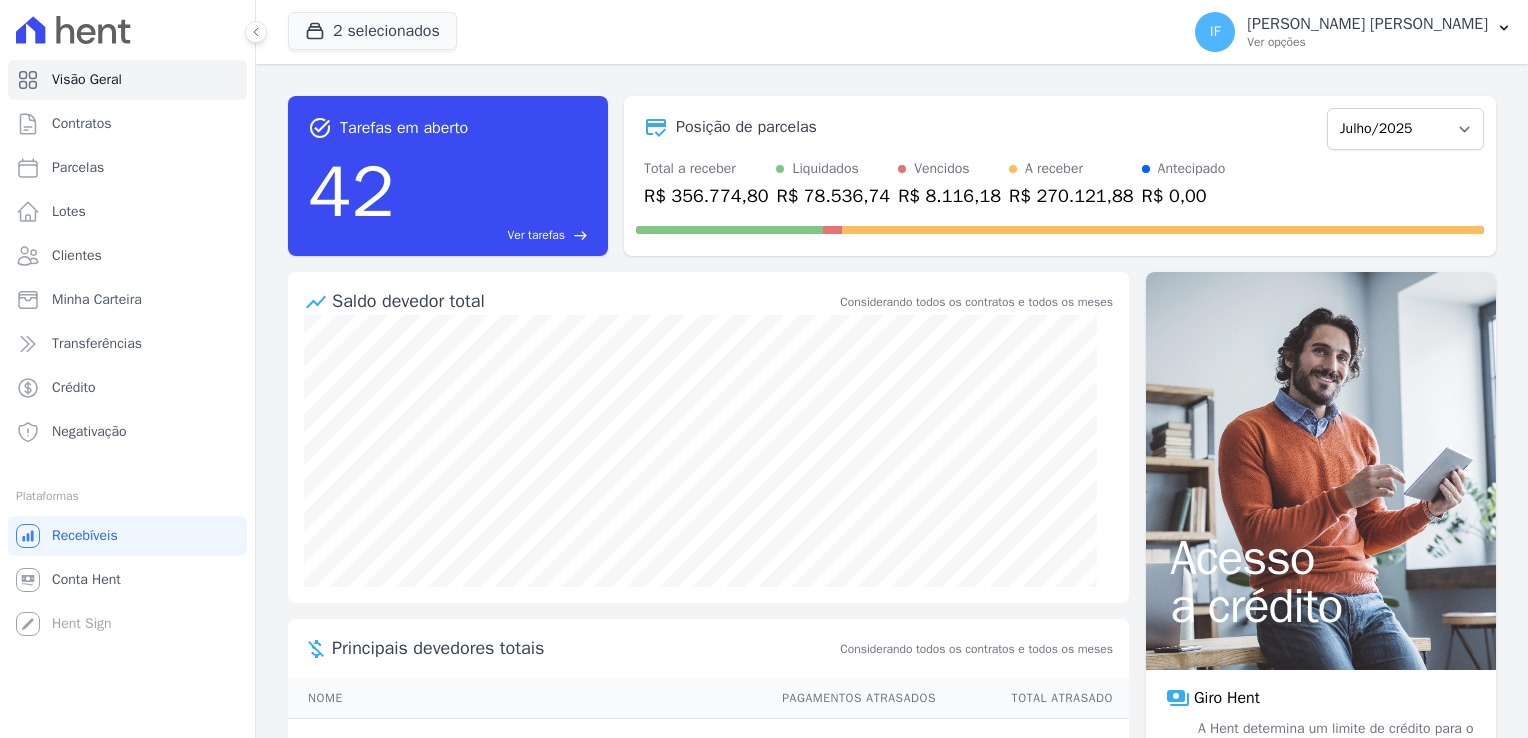 scroll, scrollTop: 0, scrollLeft: 0, axis: both 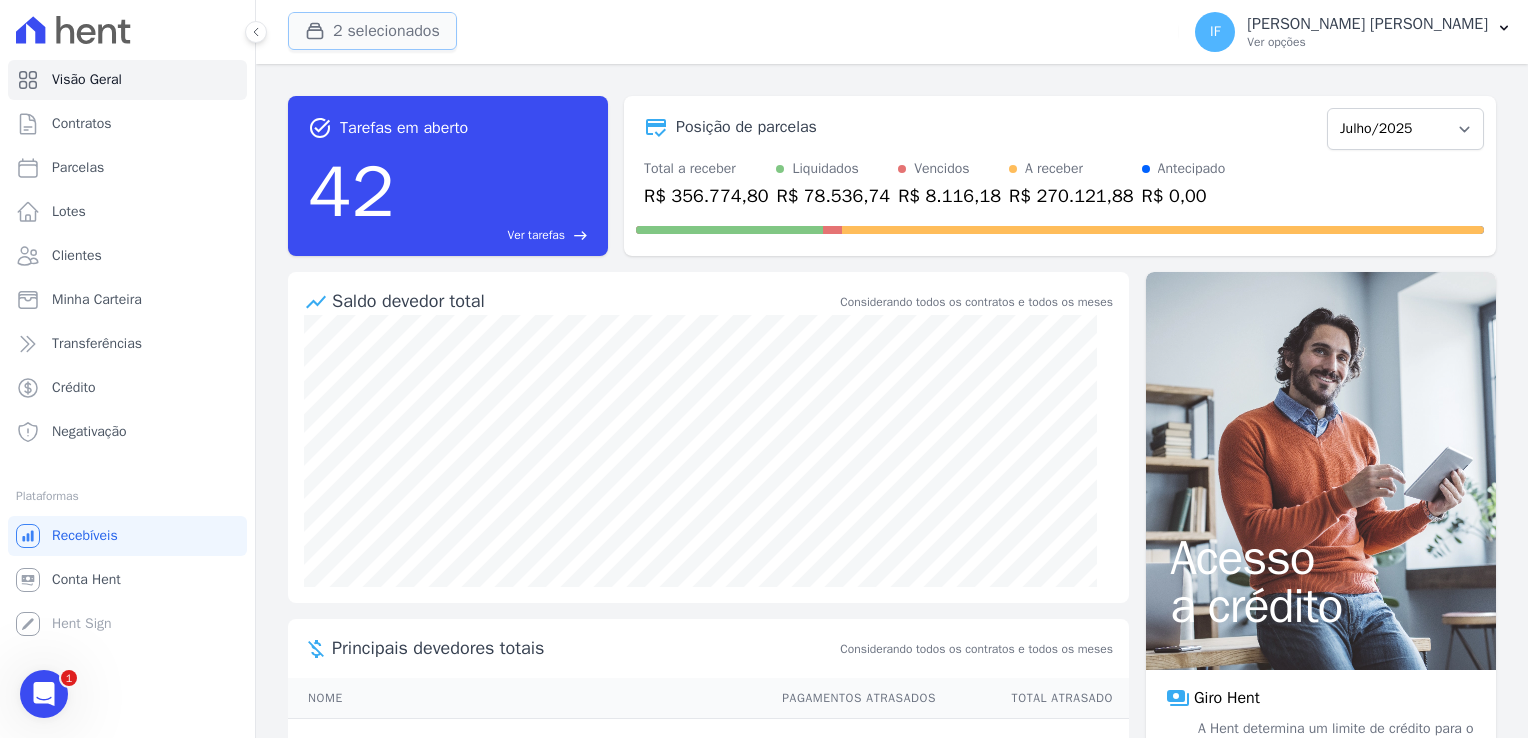 click 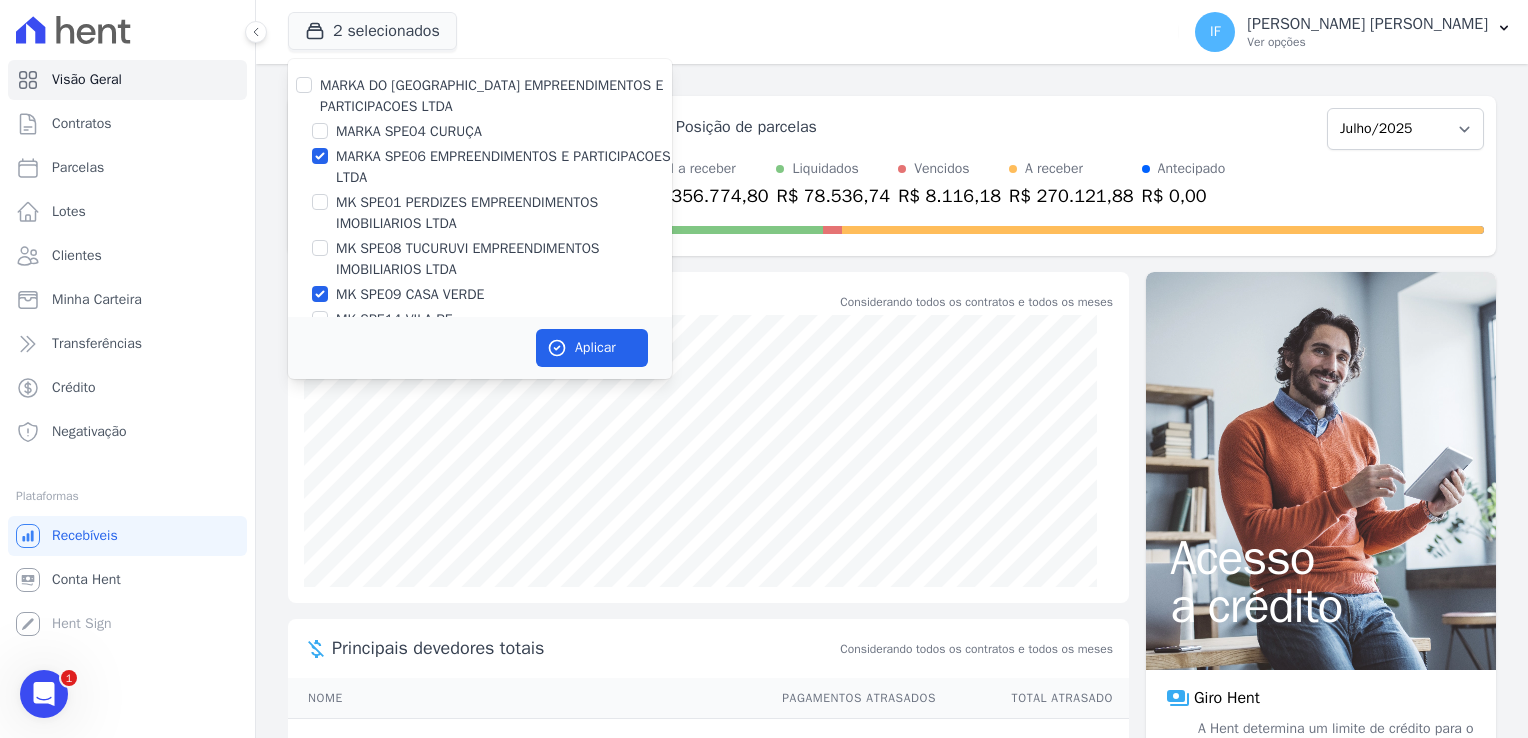 click on "MK SPE09 CASA VERDE" at bounding box center [480, 294] 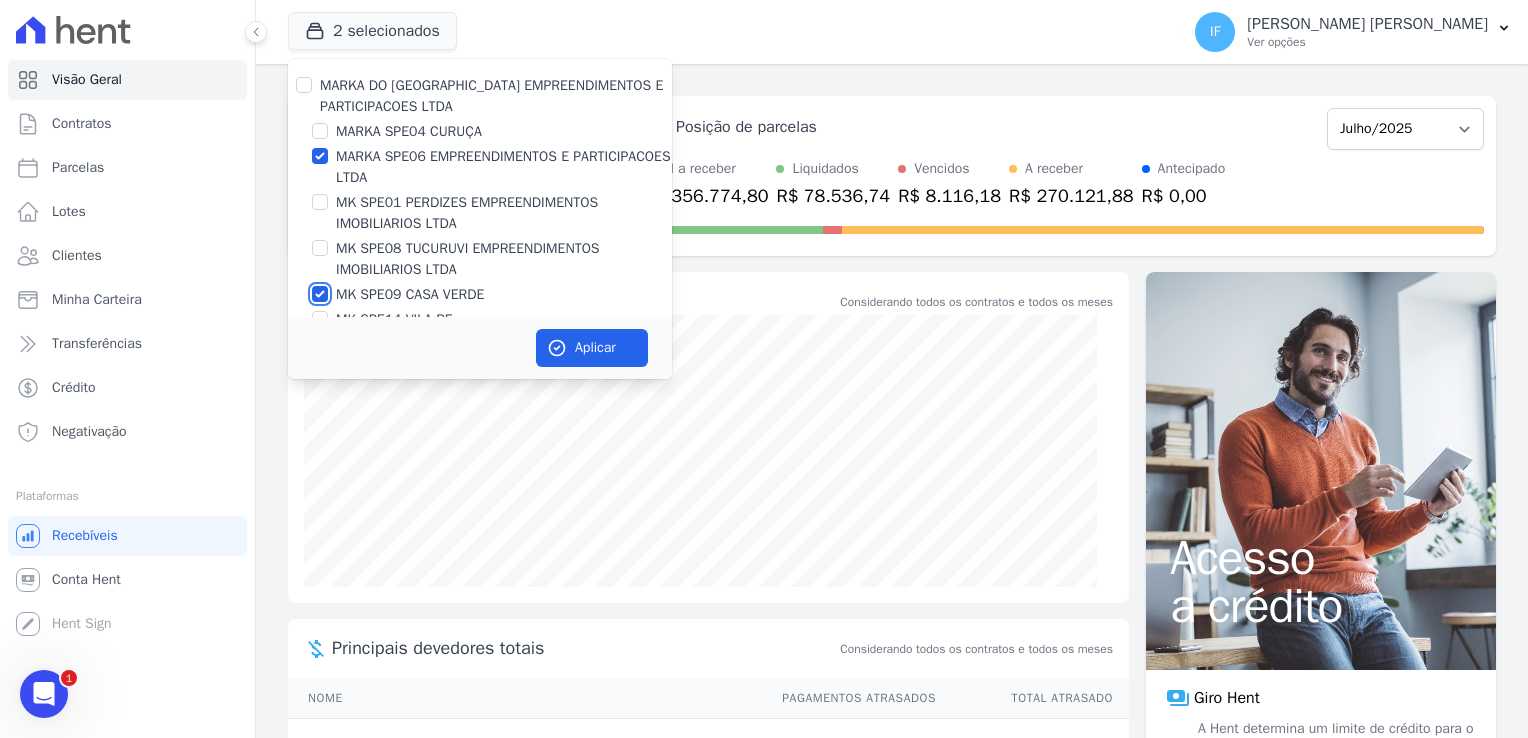 click on "MK SPE09 CASA VERDE" at bounding box center [320, 294] 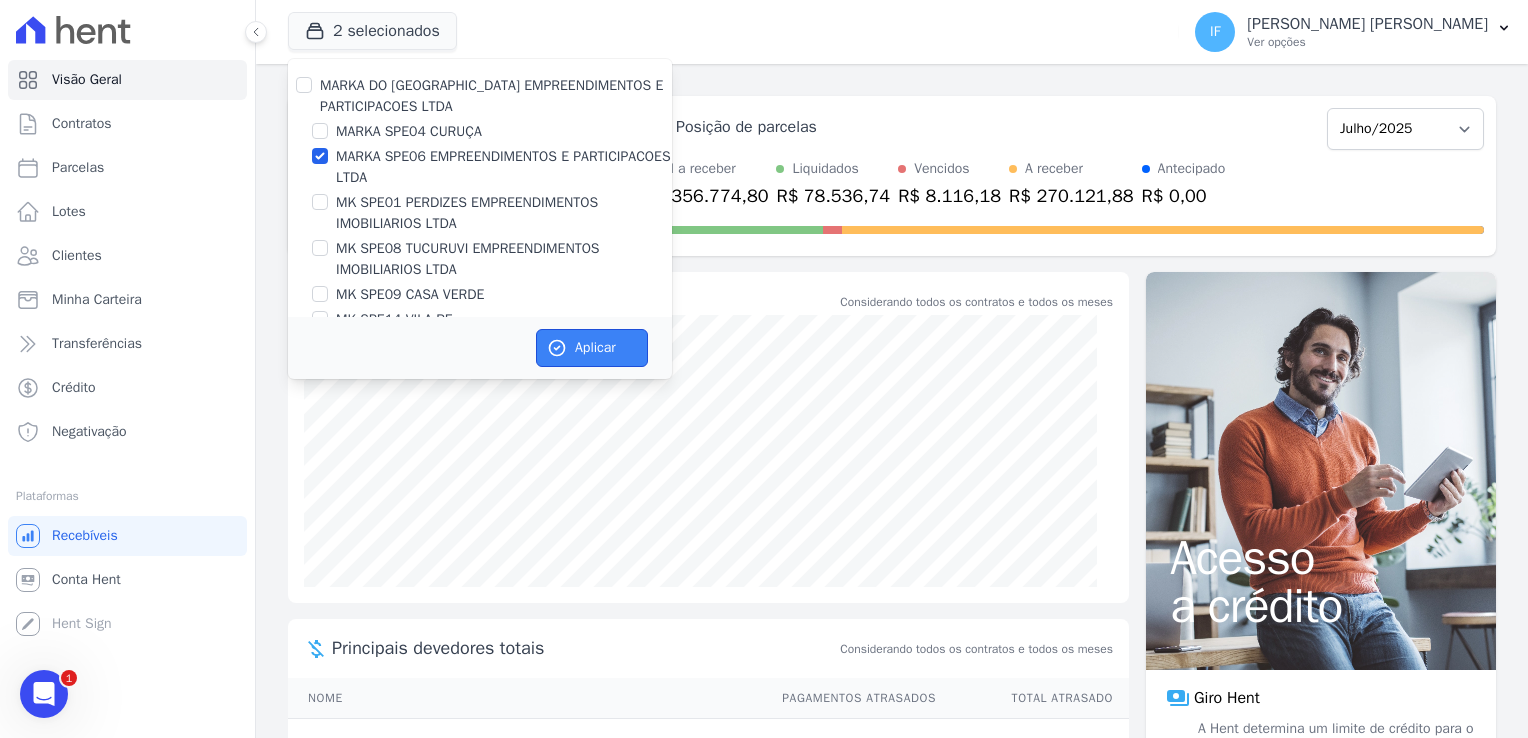 click on "Aplicar" at bounding box center (592, 348) 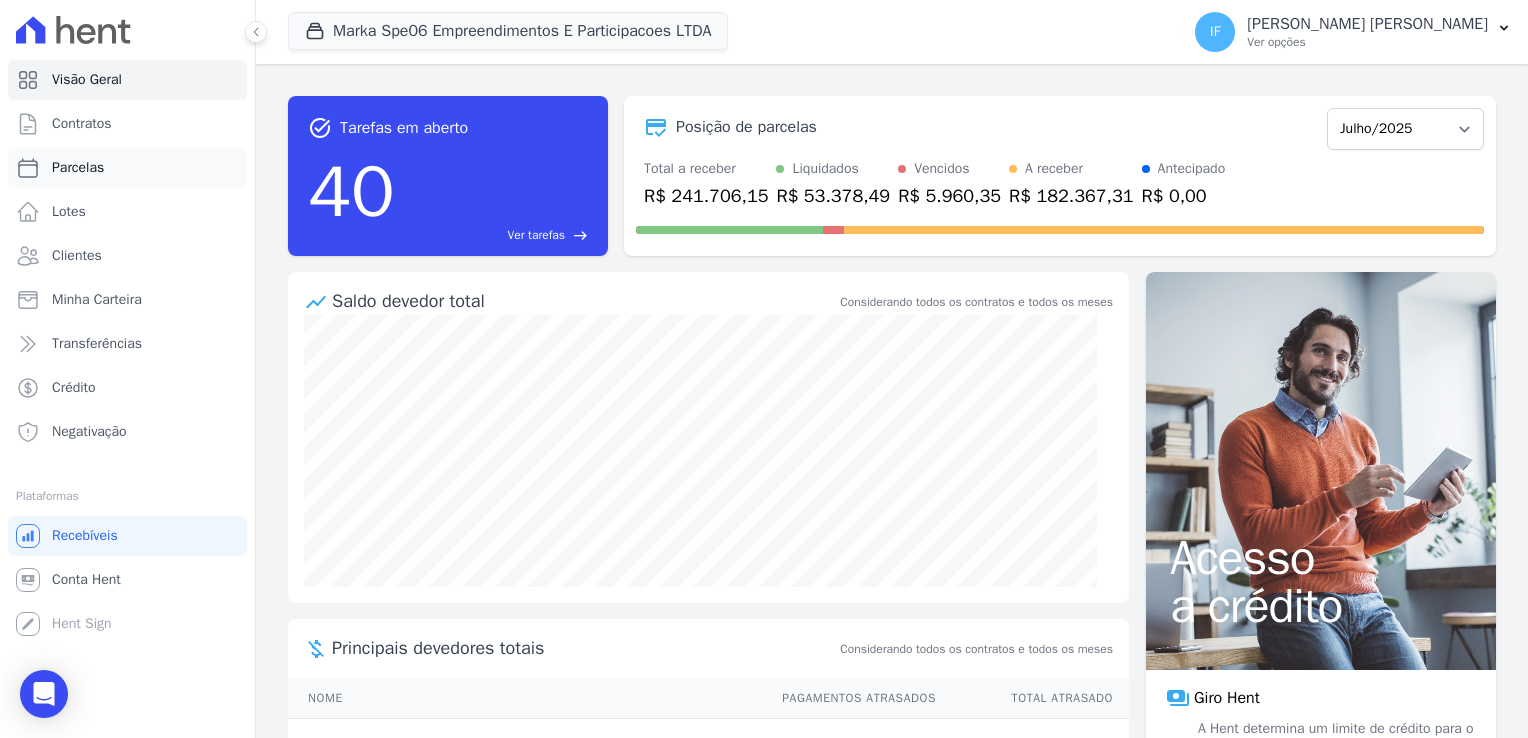 click on "Parcelas" at bounding box center [78, 168] 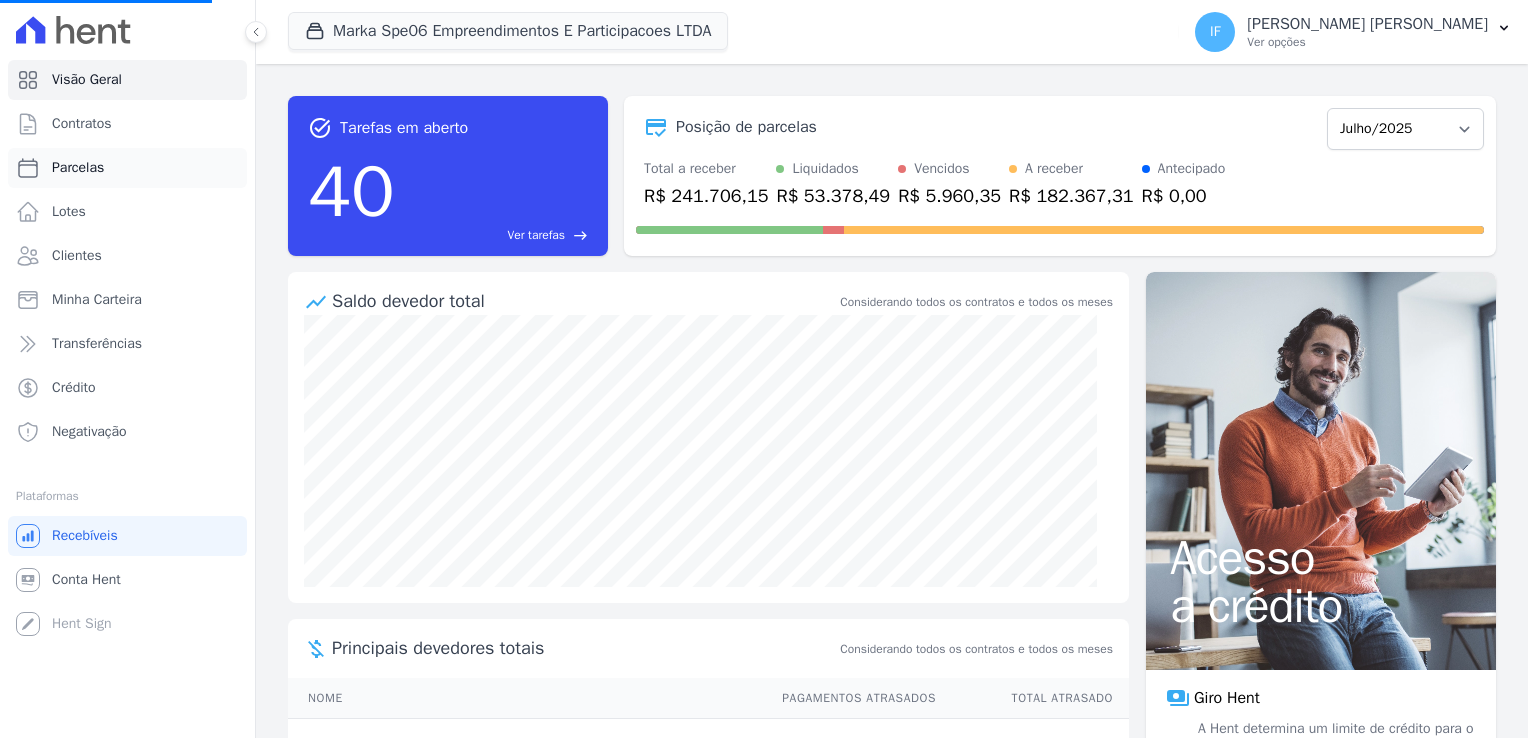 select 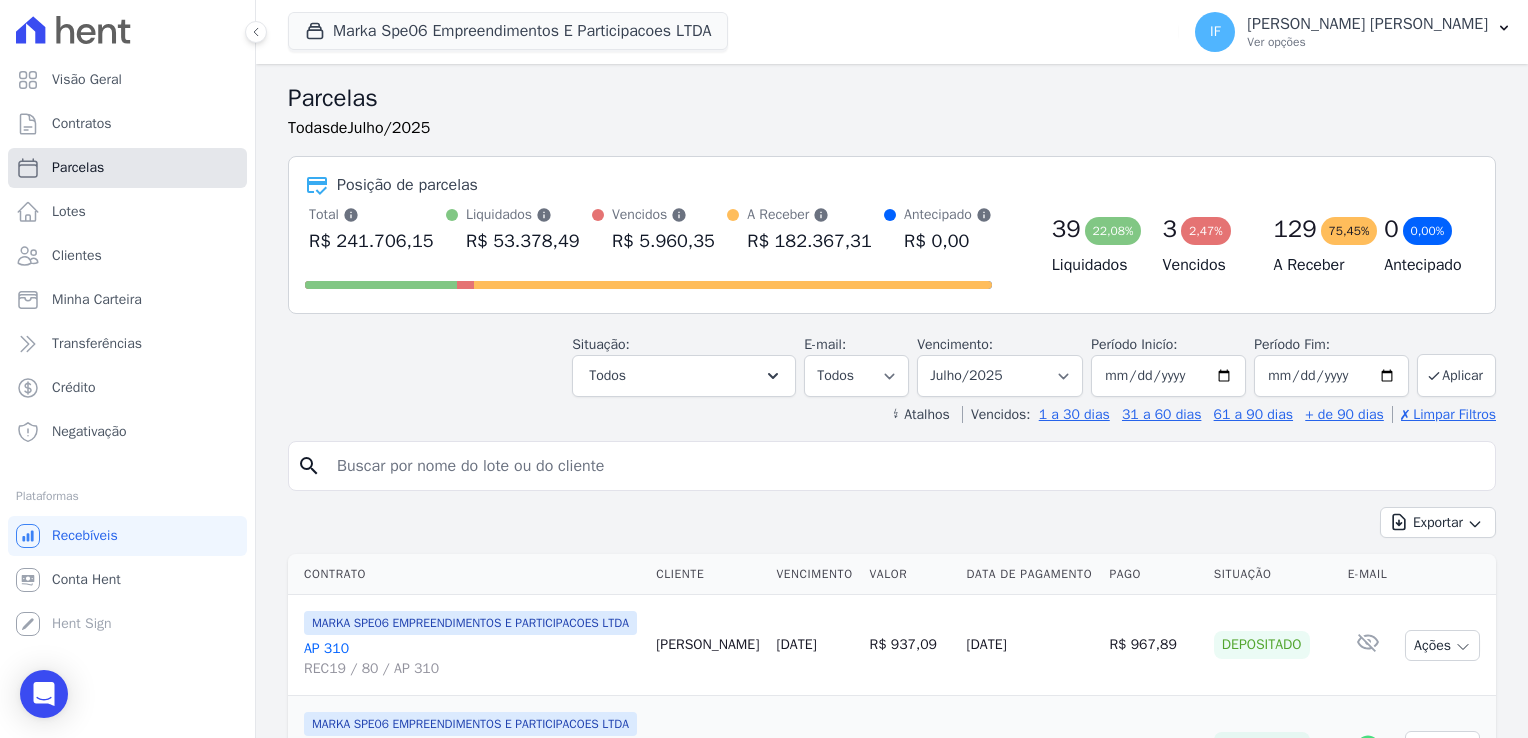 click on "Parcelas" at bounding box center (78, 168) 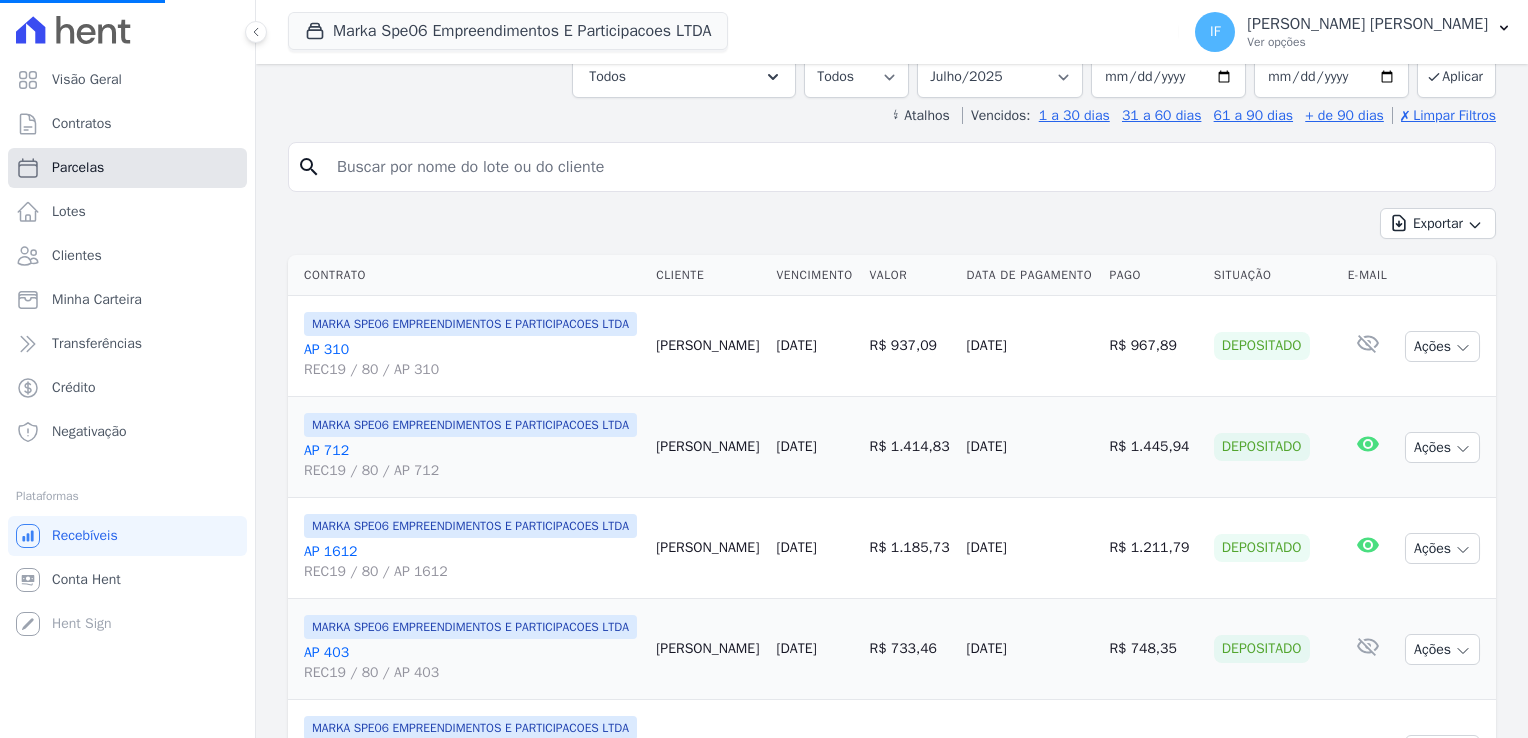 scroll, scrollTop: 300, scrollLeft: 0, axis: vertical 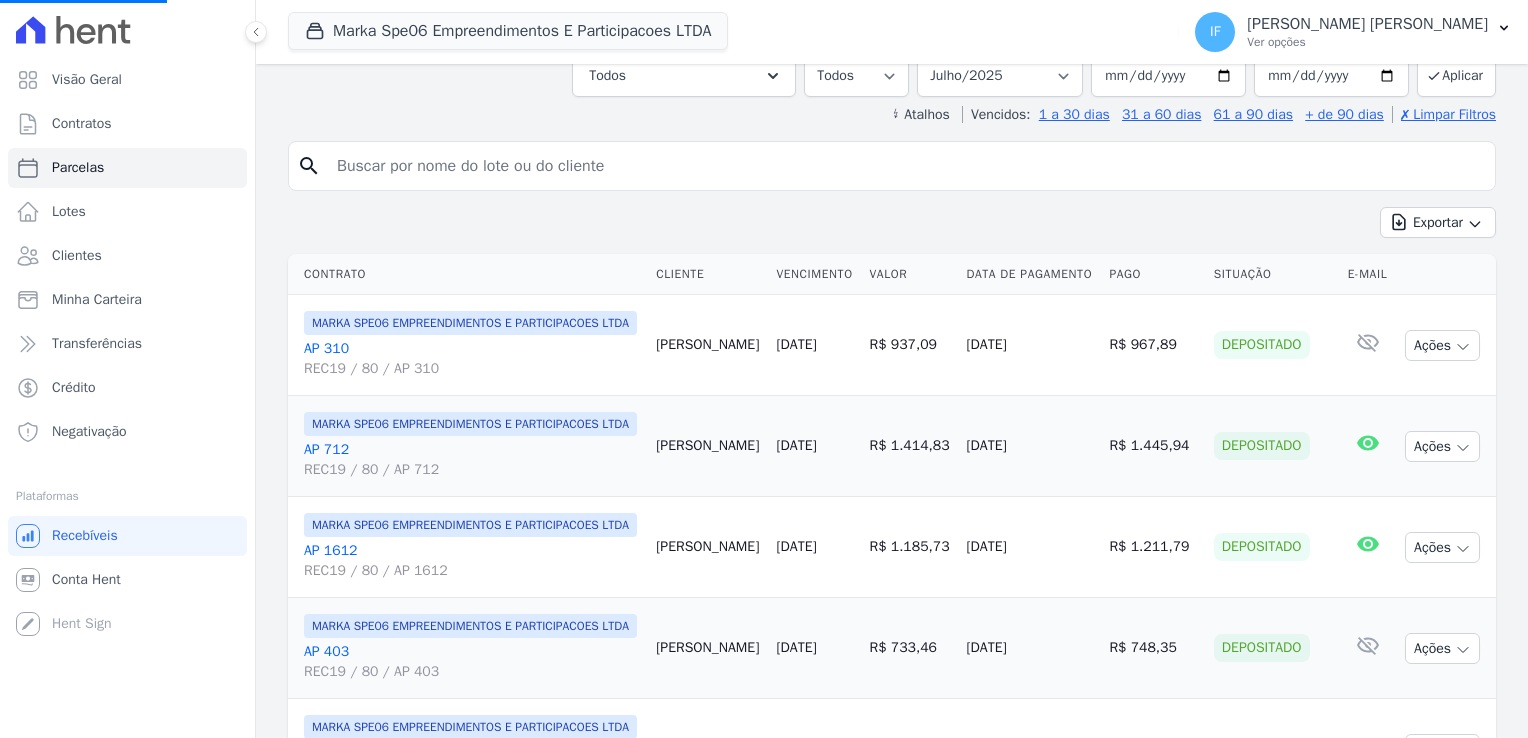 select 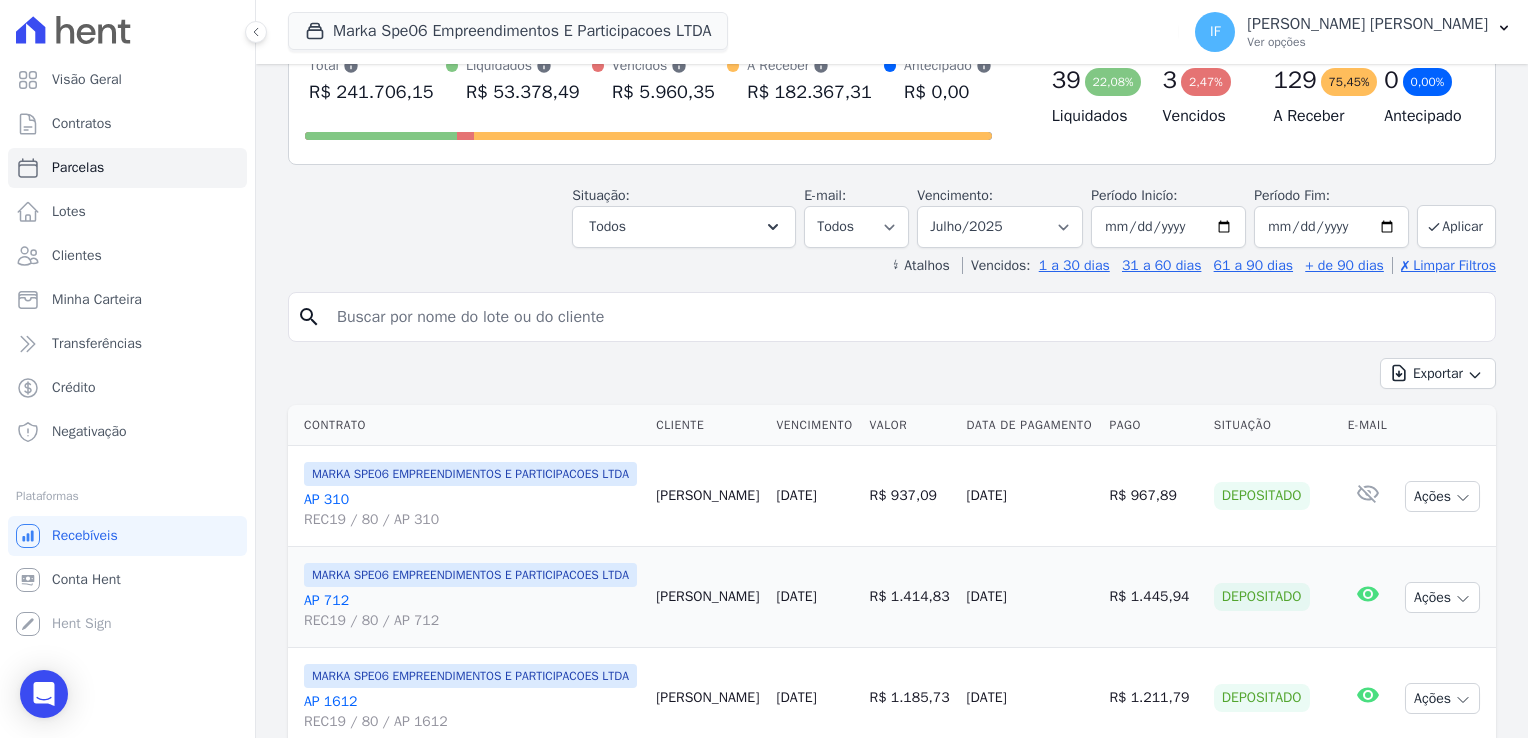 scroll, scrollTop: 200, scrollLeft: 0, axis: vertical 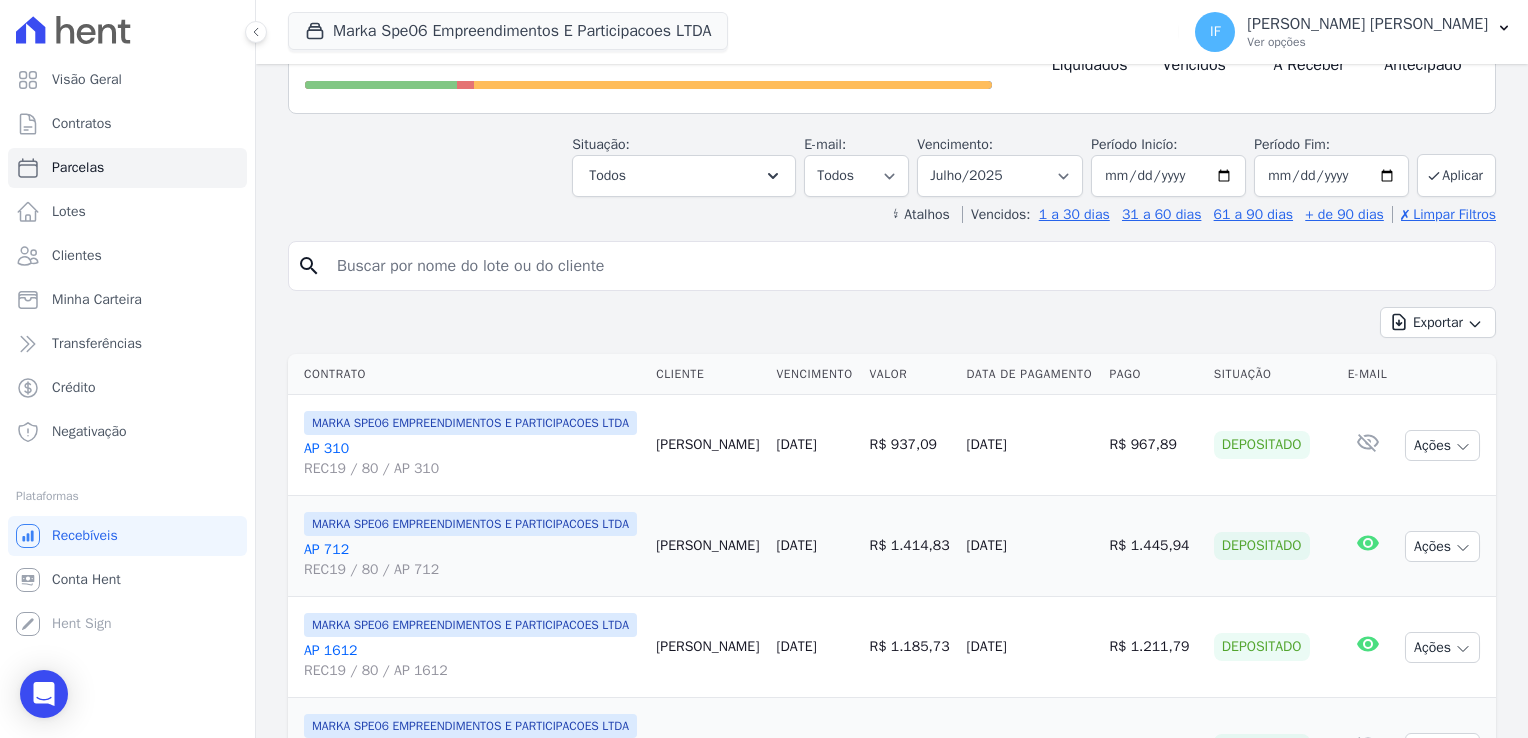 click at bounding box center [906, 266] 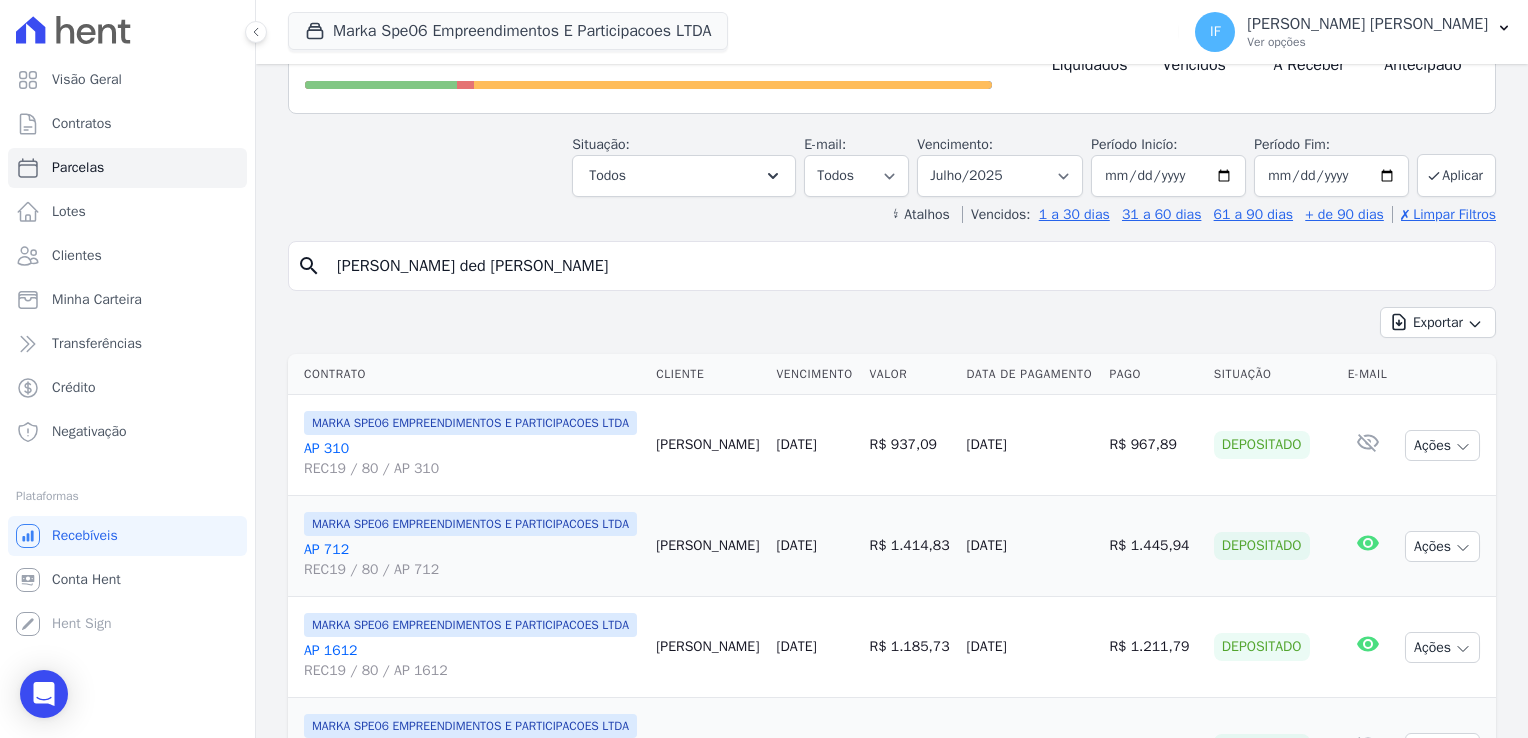 type on "[PERSON_NAME] ded [PERSON_NAME]" 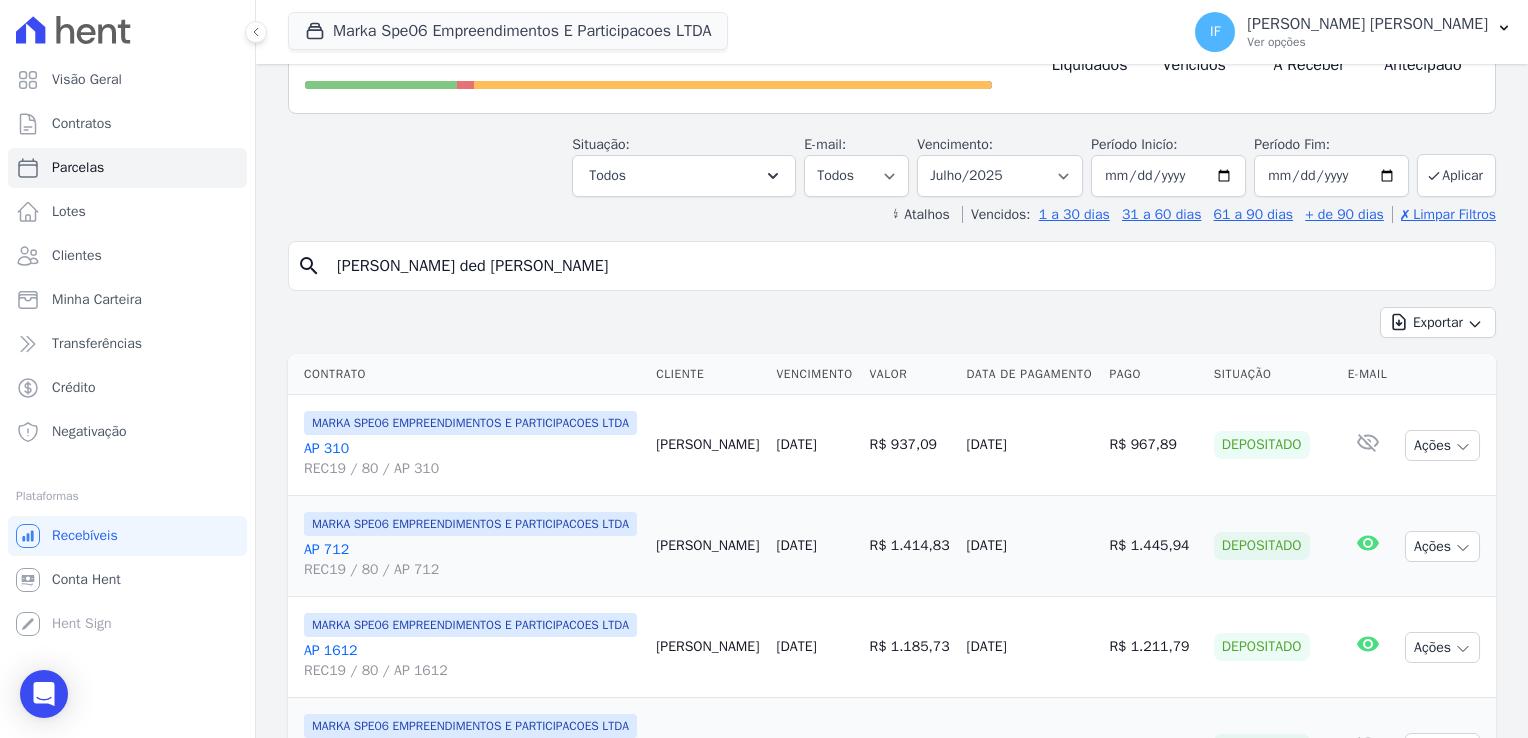 select 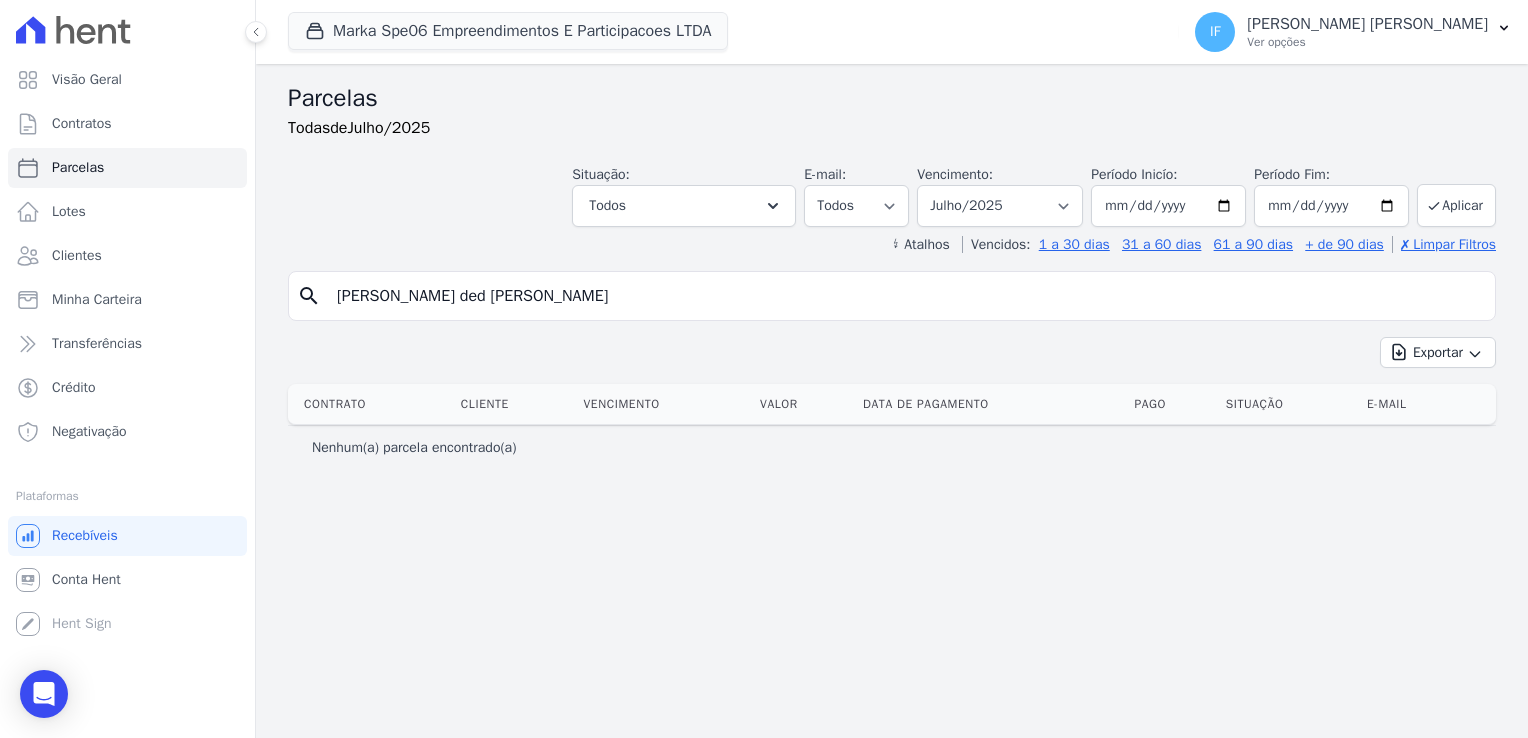 drag, startPoint x: 501, startPoint y: 298, endPoint x: 0, endPoint y: 150, distance: 522.4031 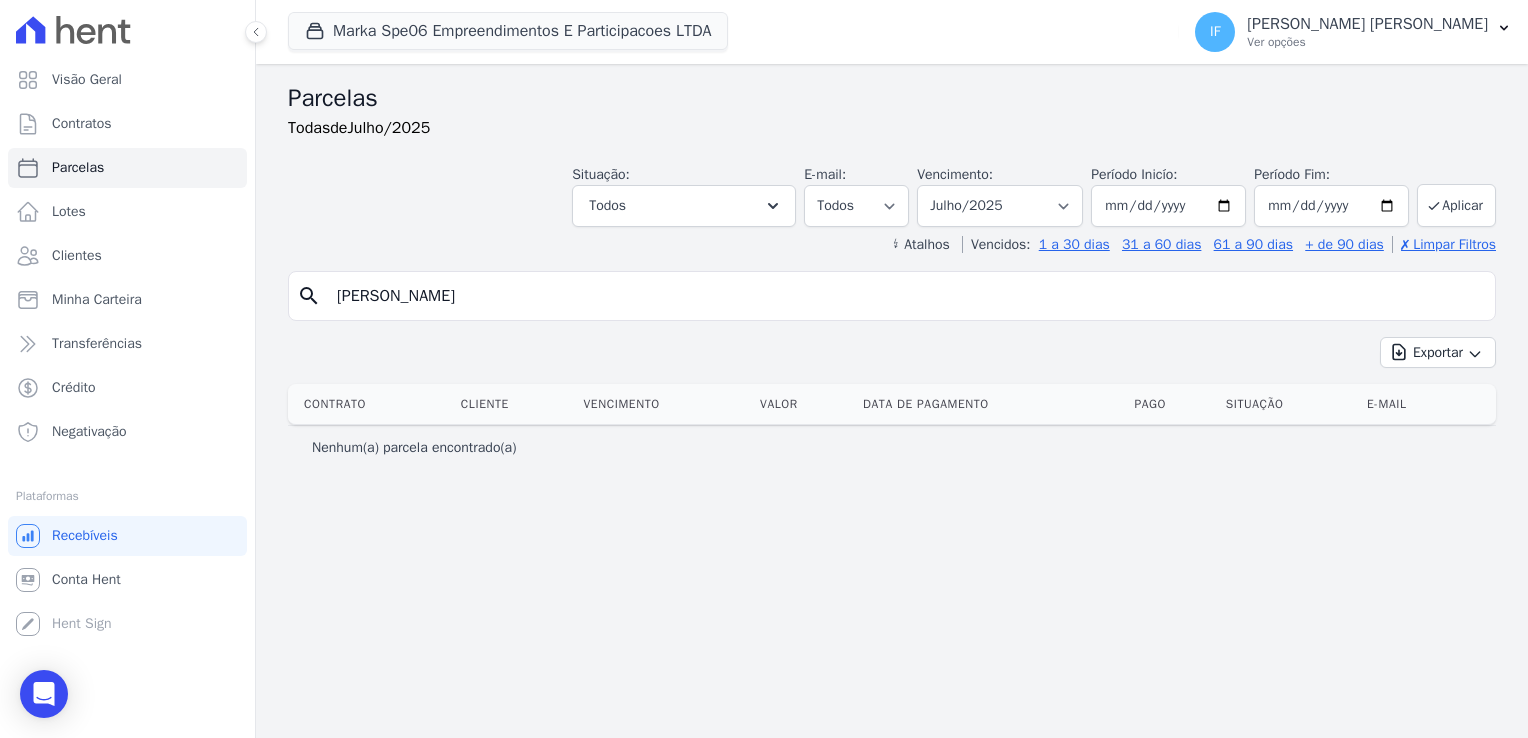 type on "[PERSON_NAME]" 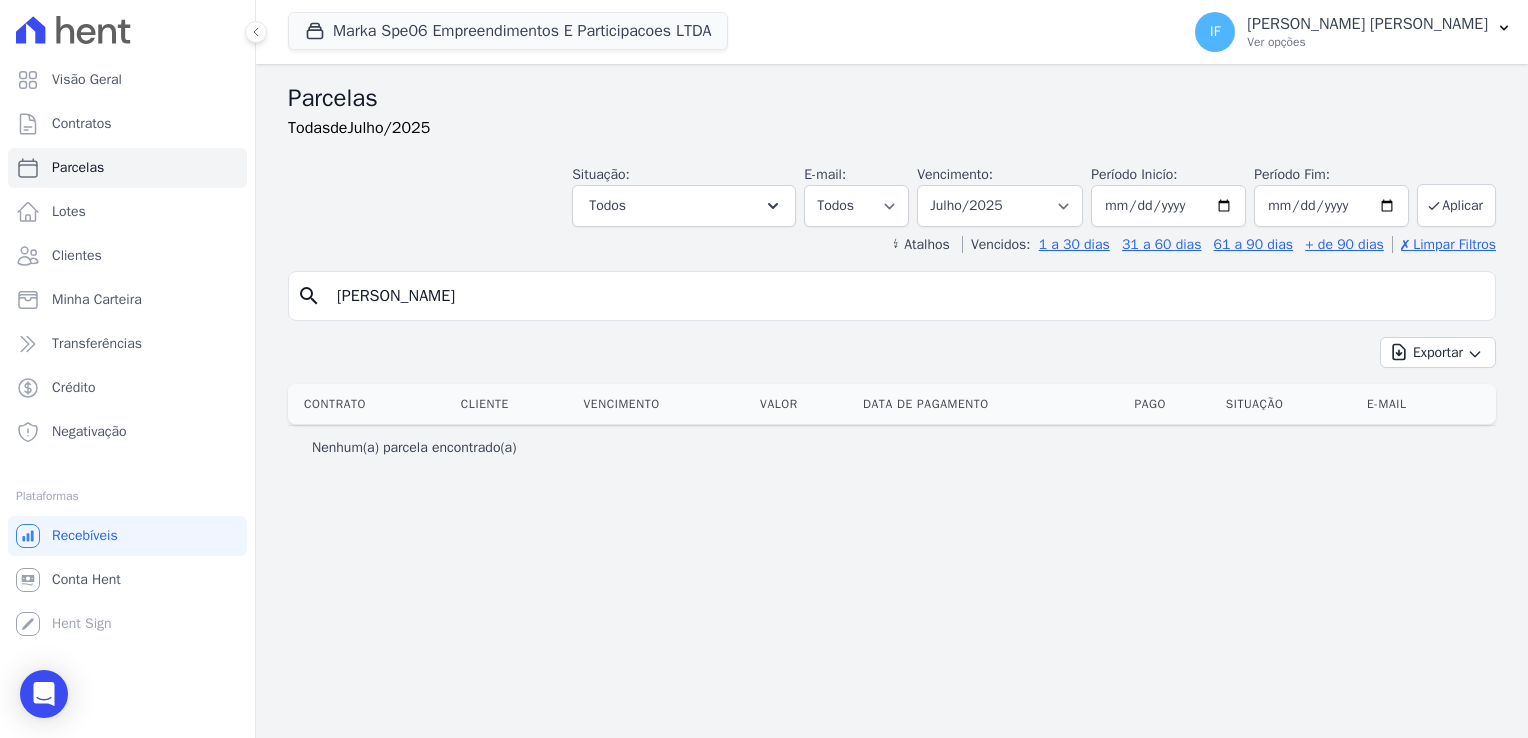 select 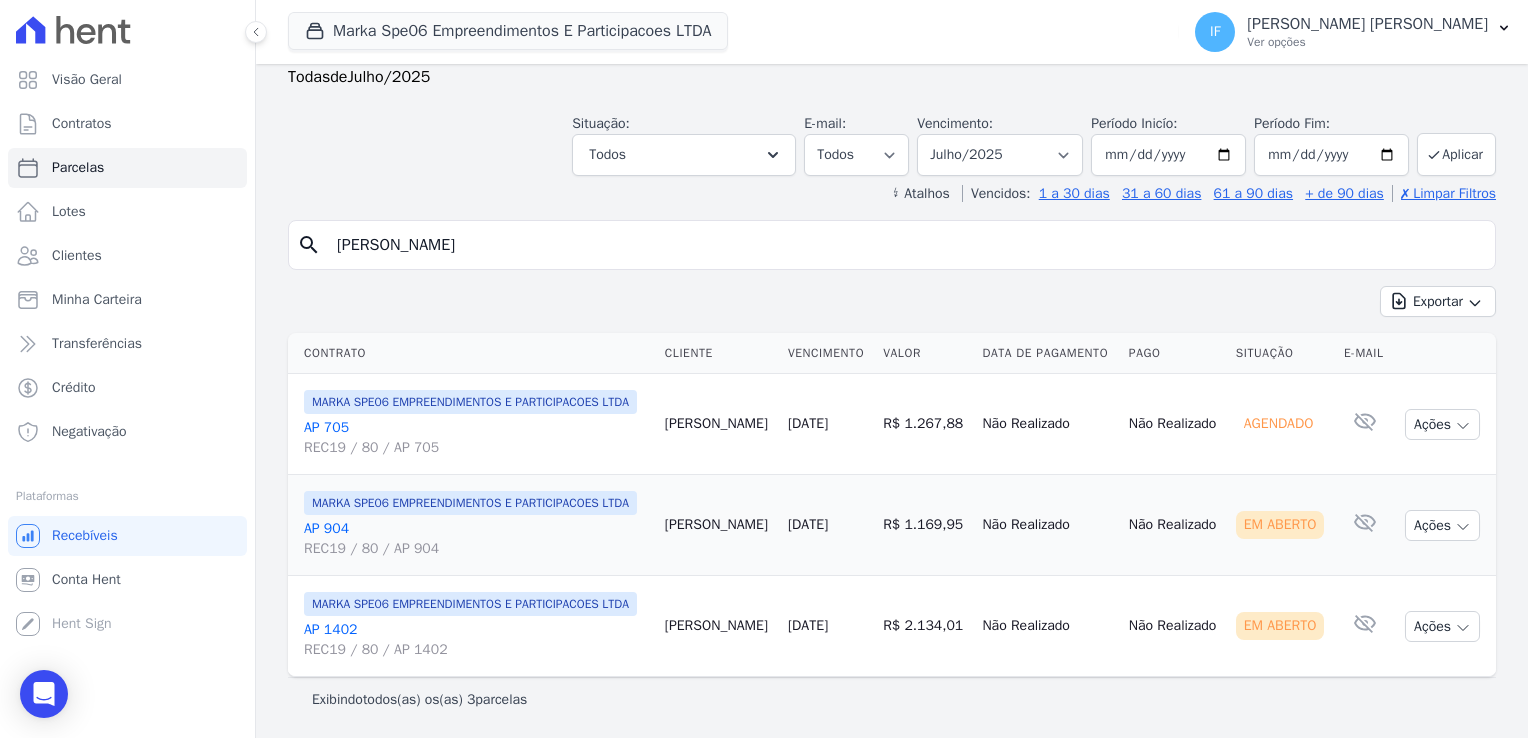 scroll, scrollTop: 124, scrollLeft: 0, axis: vertical 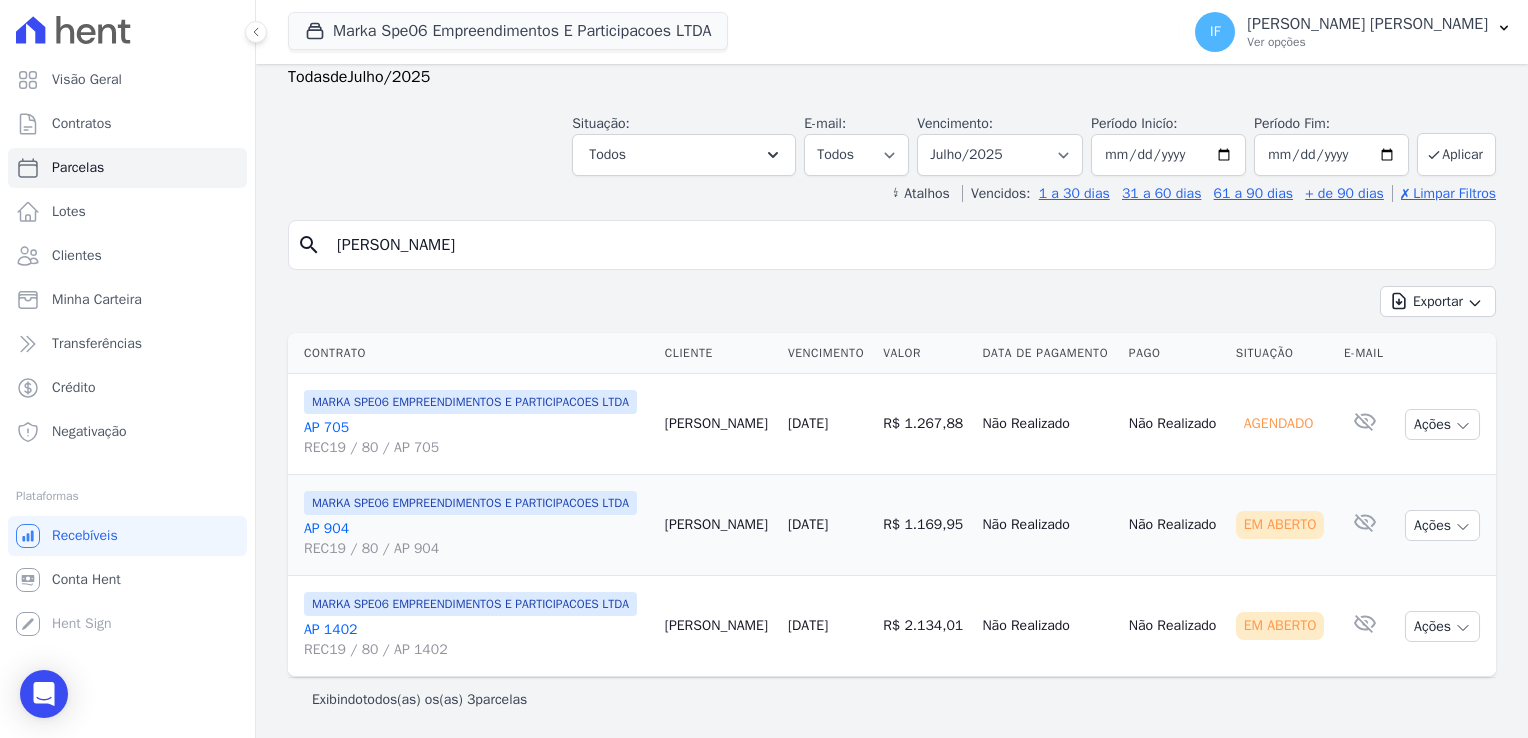 click on "AP 1402
REC19 / 80 / AP 1402" at bounding box center (476, 640) 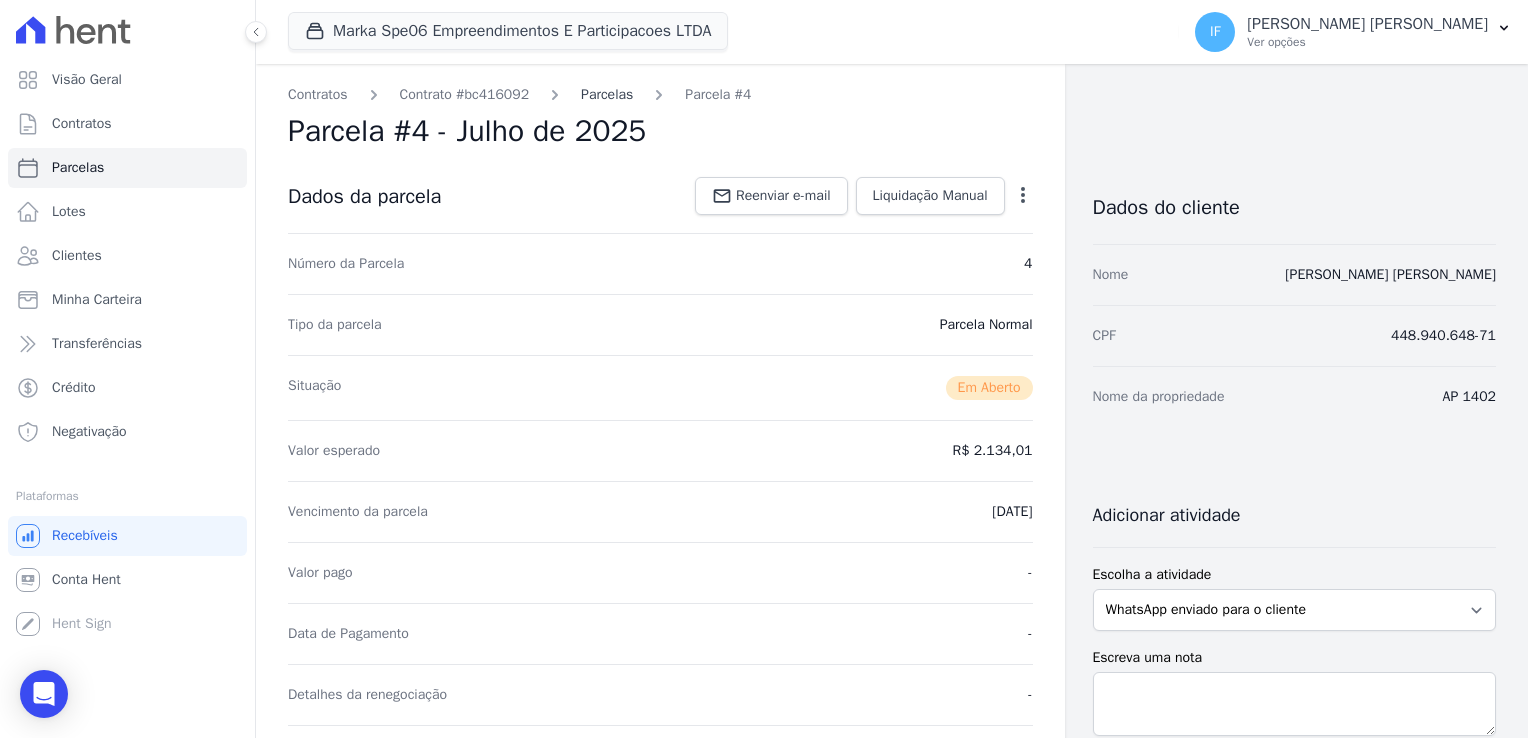 click on "Parcelas" at bounding box center [607, 94] 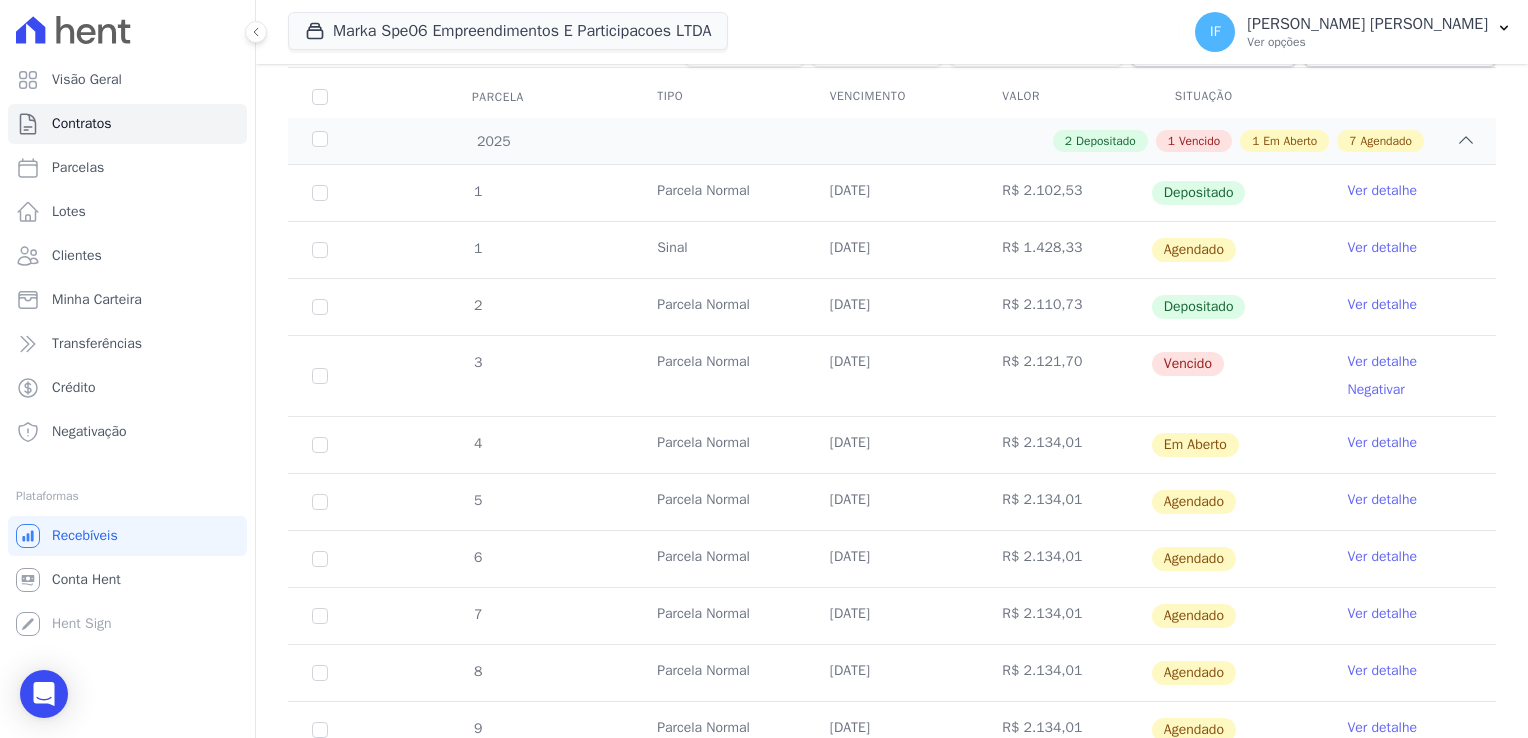 scroll, scrollTop: 300, scrollLeft: 0, axis: vertical 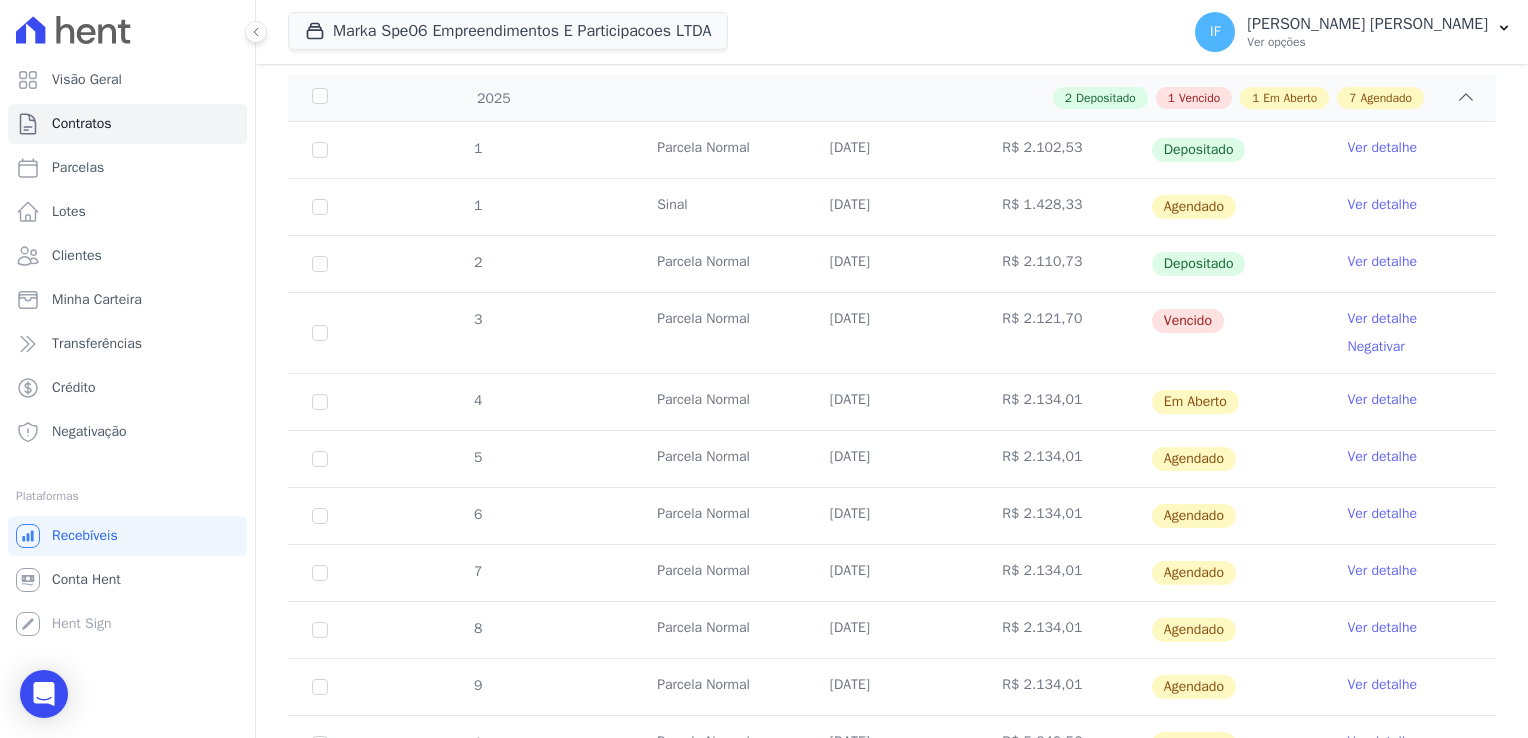 click on "Ver detalhe" at bounding box center [1382, 262] 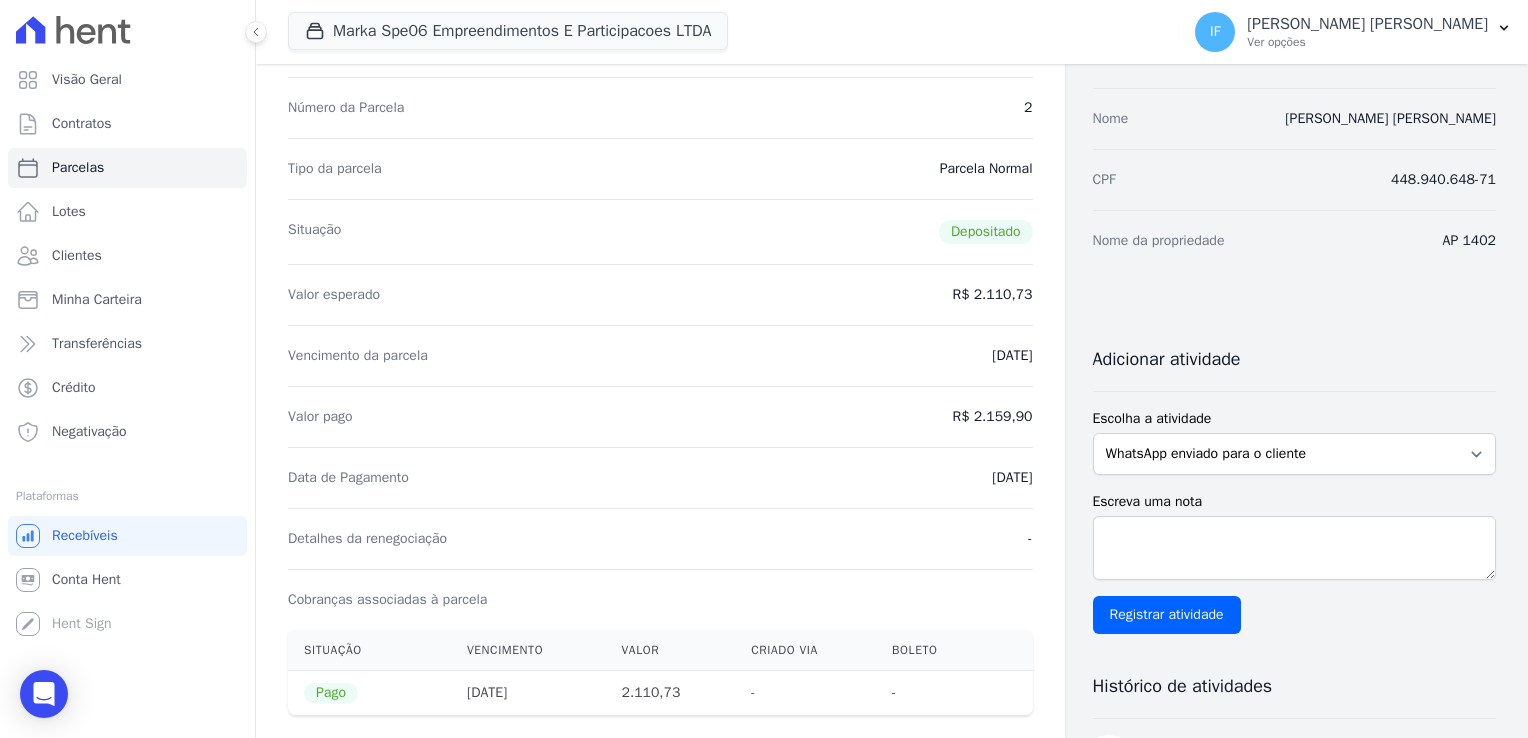 scroll, scrollTop: 100, scrollLeft: 0, axis: vertical 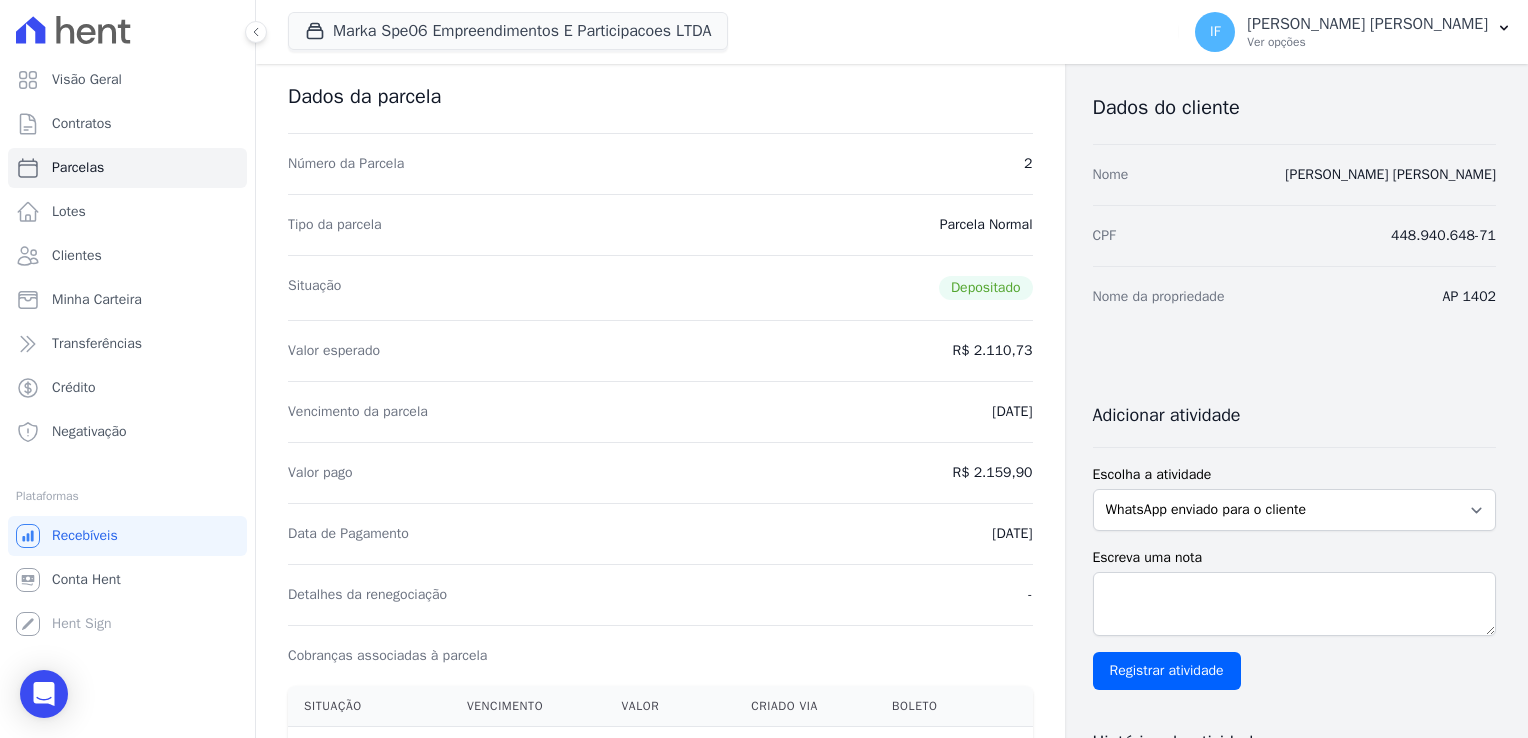 drag, startPoint x: 941, startPoint y: 531, endPoint x: 1020, endPoint y: 551, distance: 81.49233 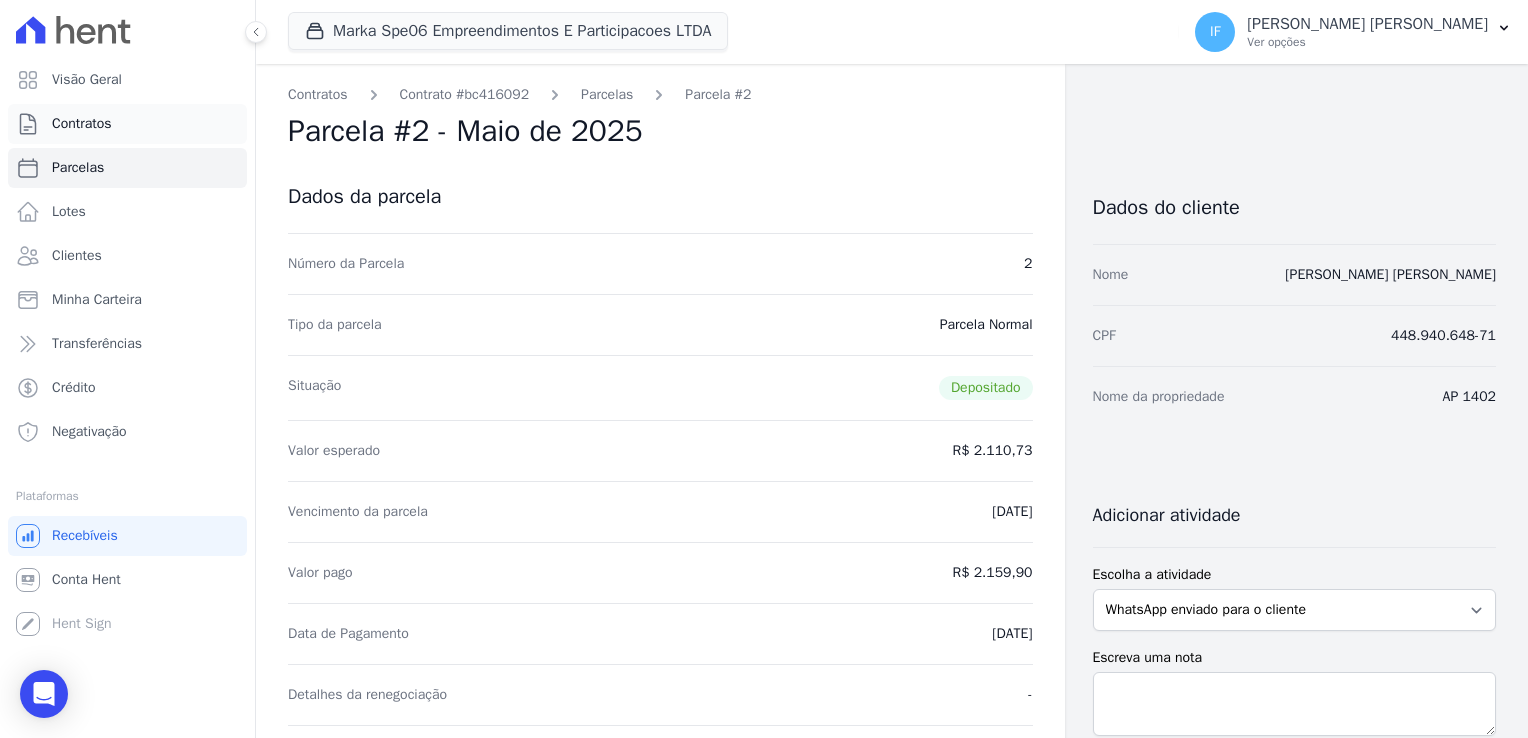 click on "Contratos" at bounding box center (82, 124) 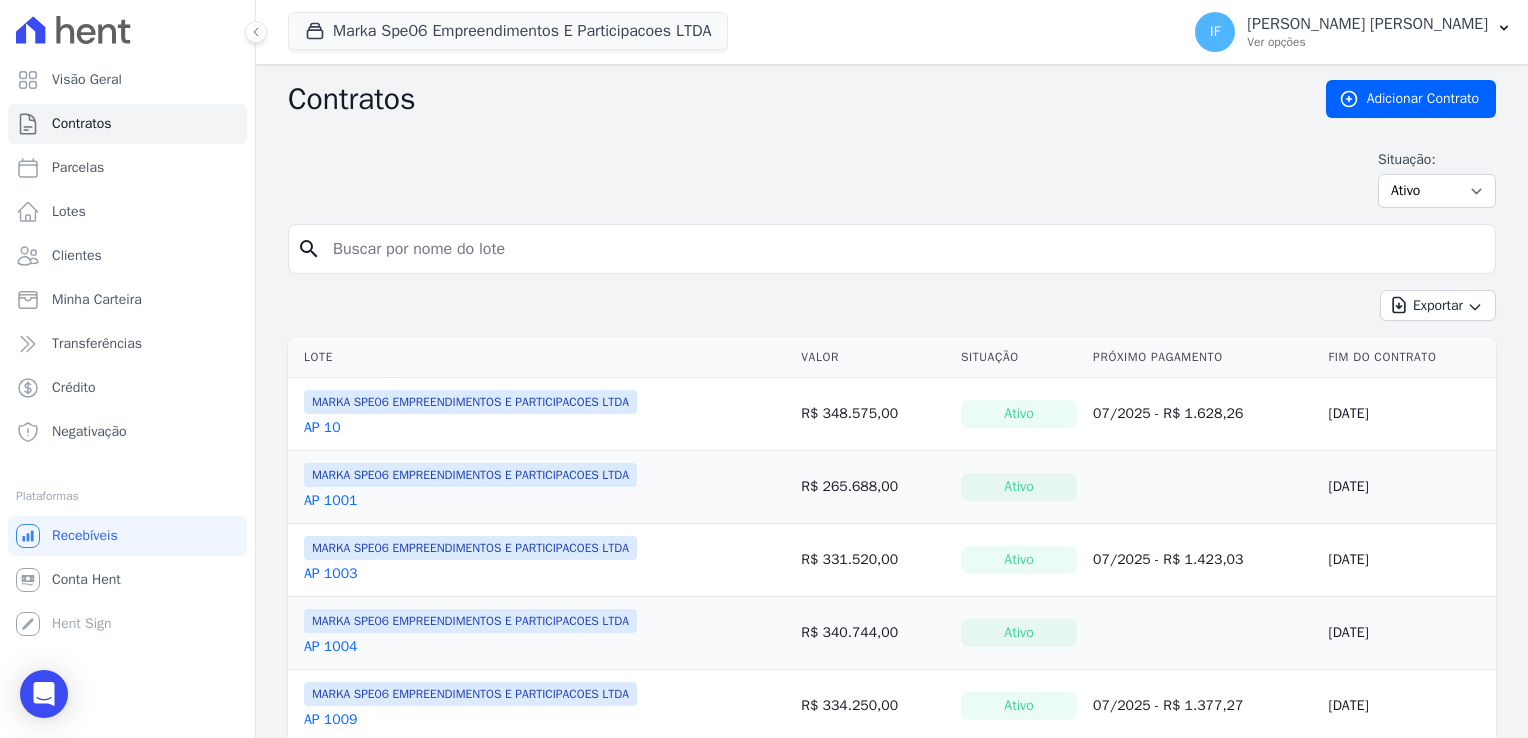 click at bounding box center (904, 249) 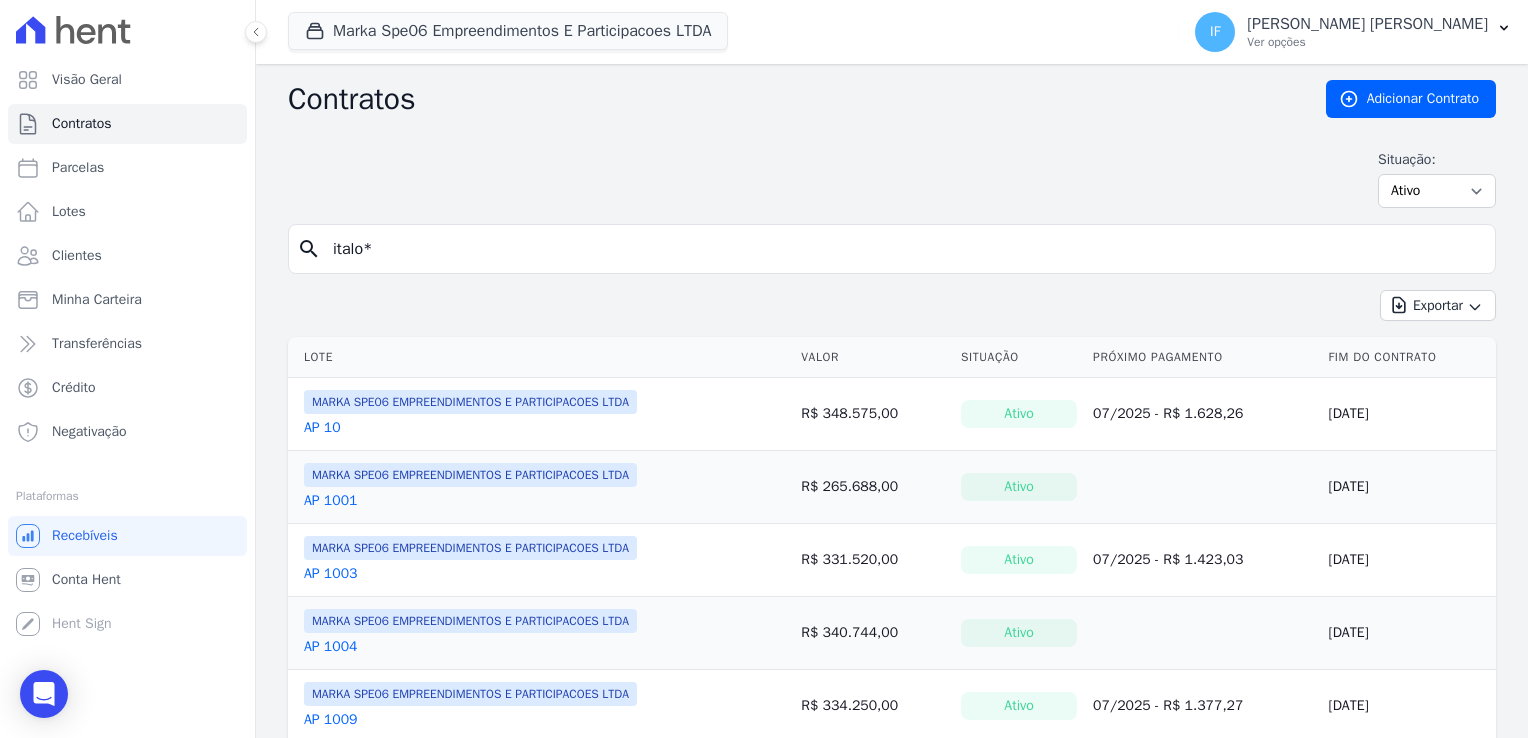 type on "italo*" 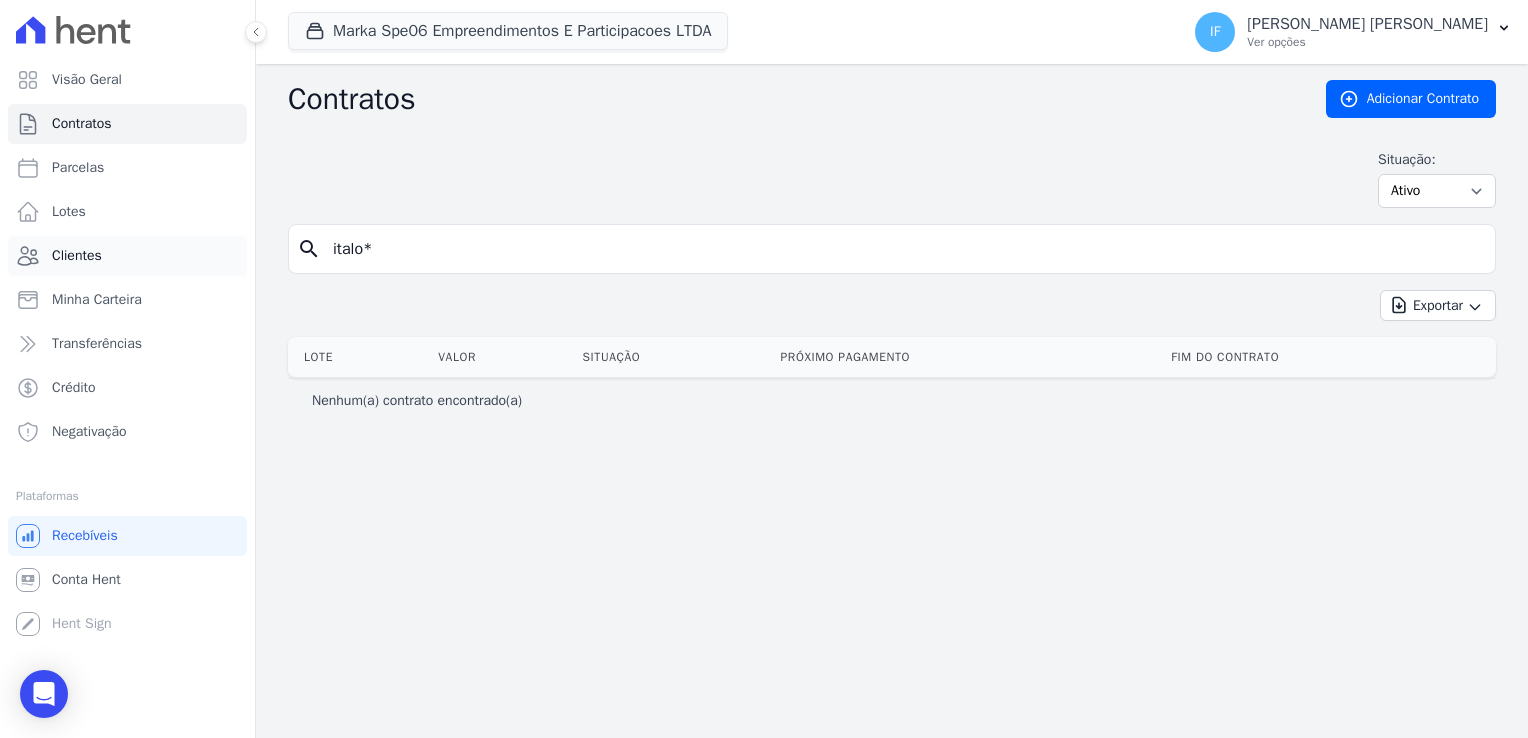 drag, startPoint x: 447, startPoint y: 249, endPoint x: 105, endPoint y: 254, distance: 342.03656 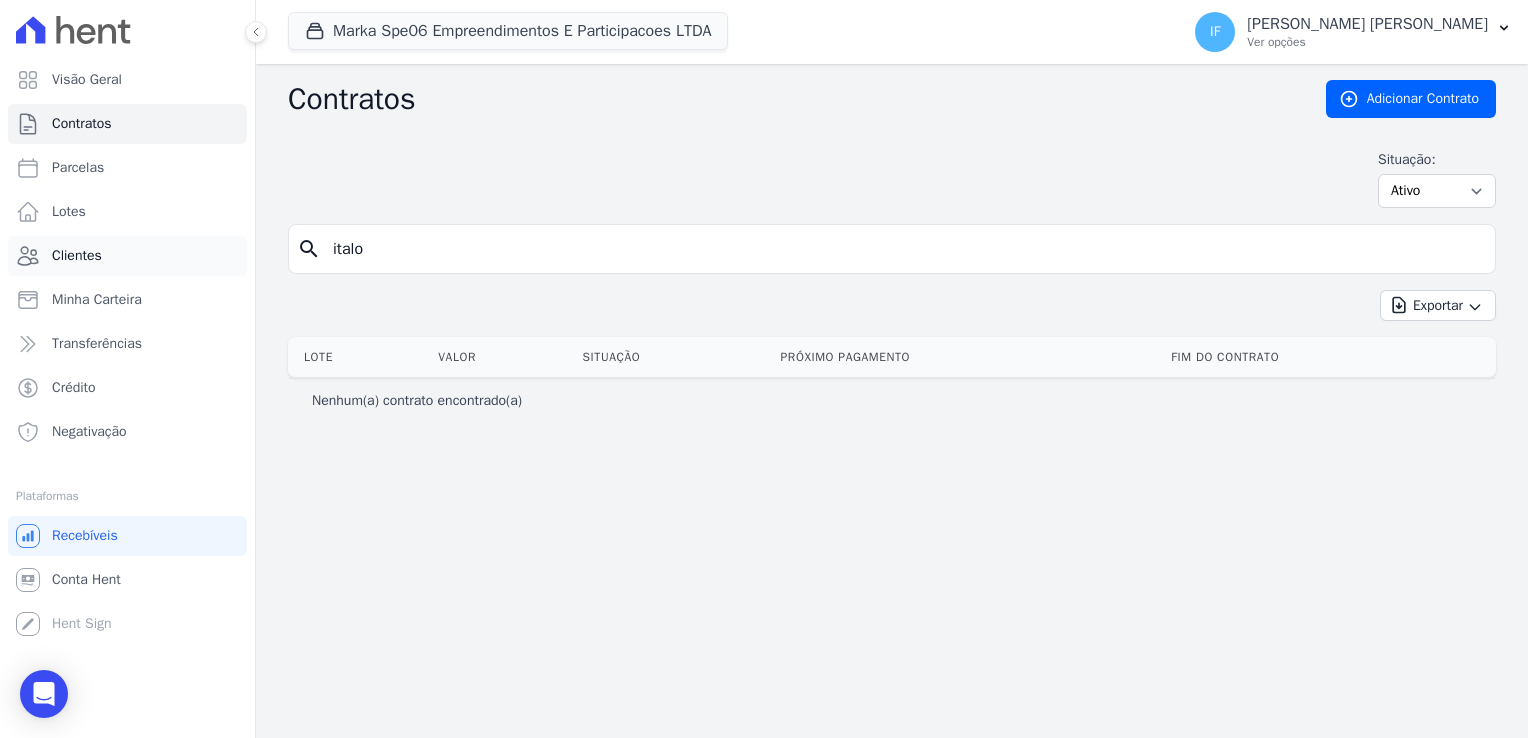 type on "italo" 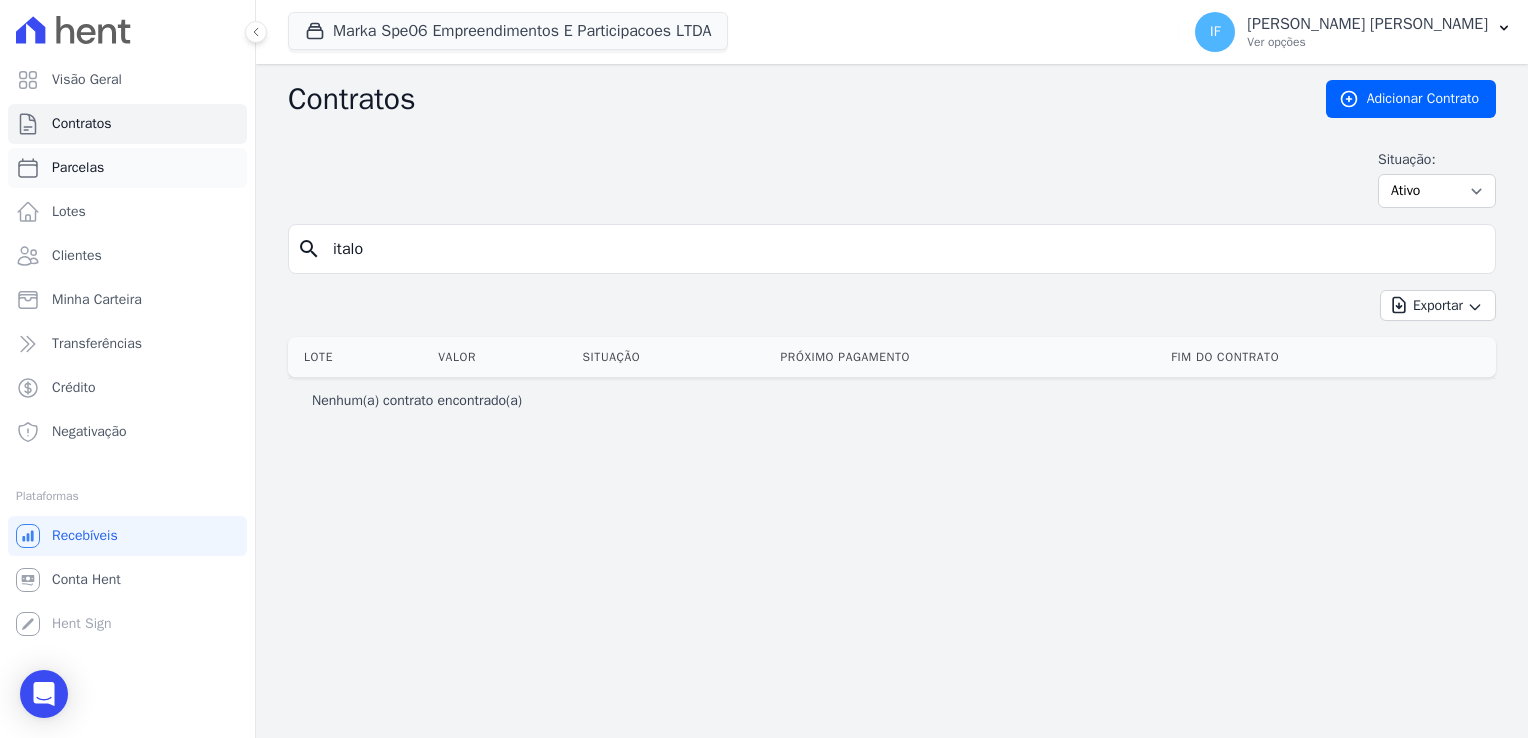 click on "Parcelas" at bounding box center [127, 168] 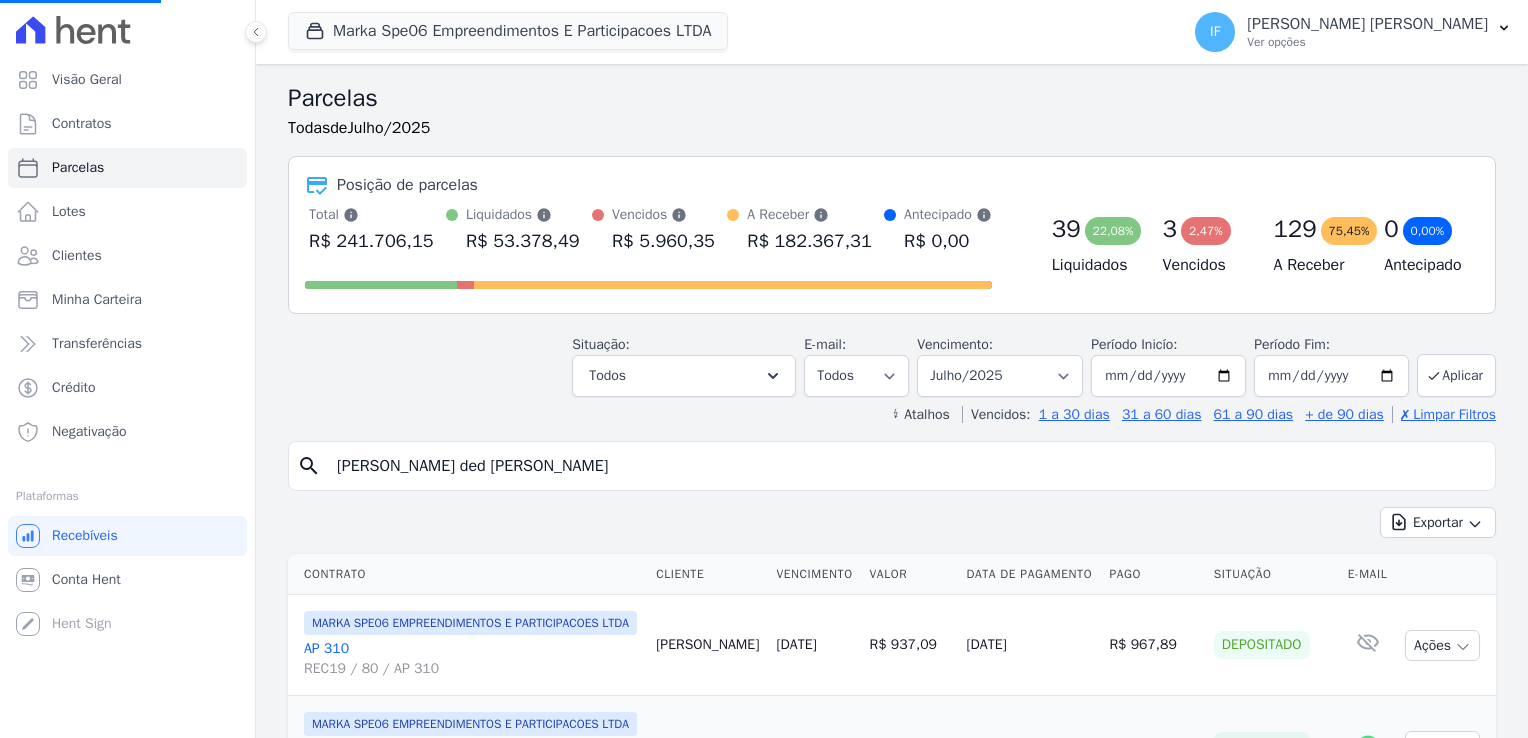 click on "[PERSON_NAME] ded [PERSON_NAME]" at bounding box center [906, 466] 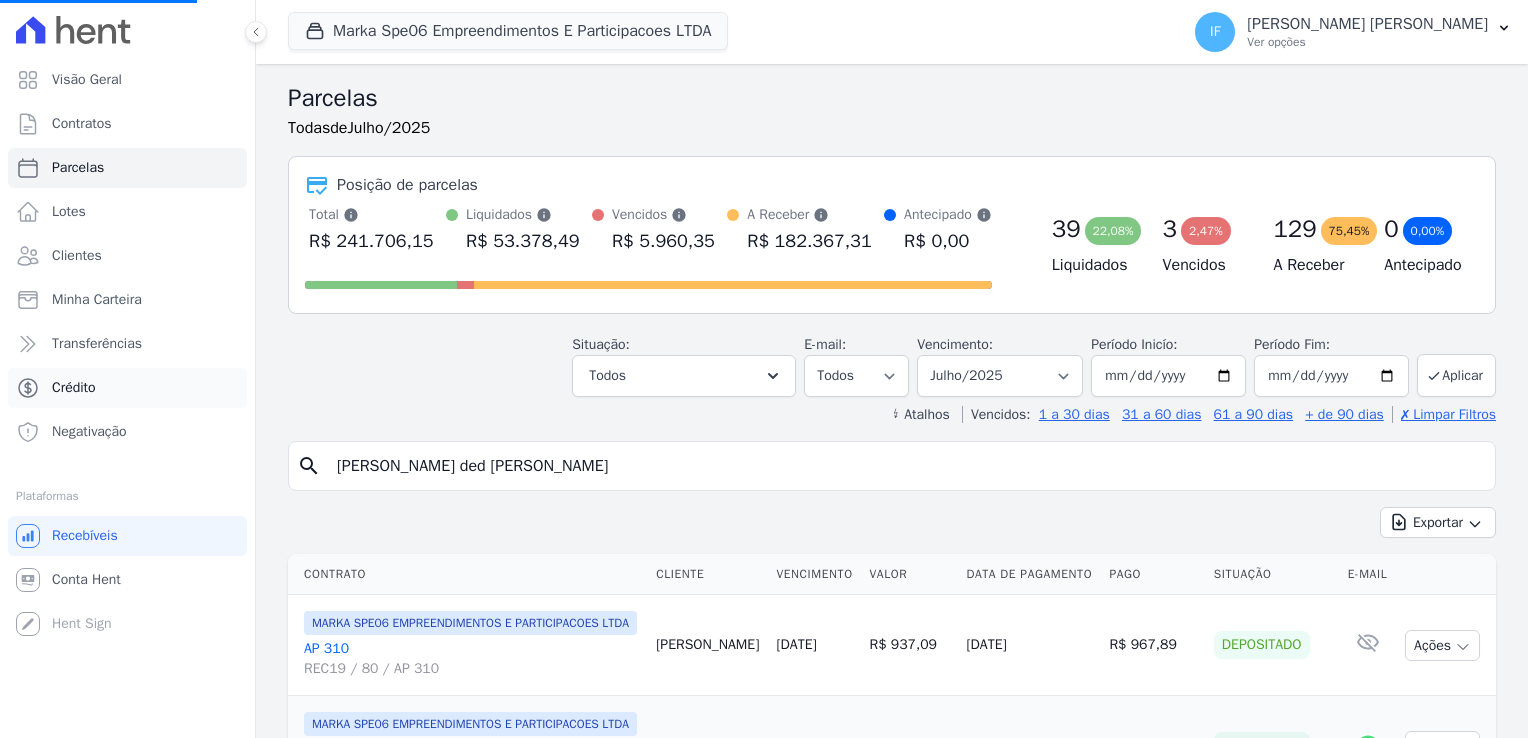 drag, startPoint x: 504, startPoint y: 462, endPoint x: 112, endPoint y: 406, distance: 395.9798 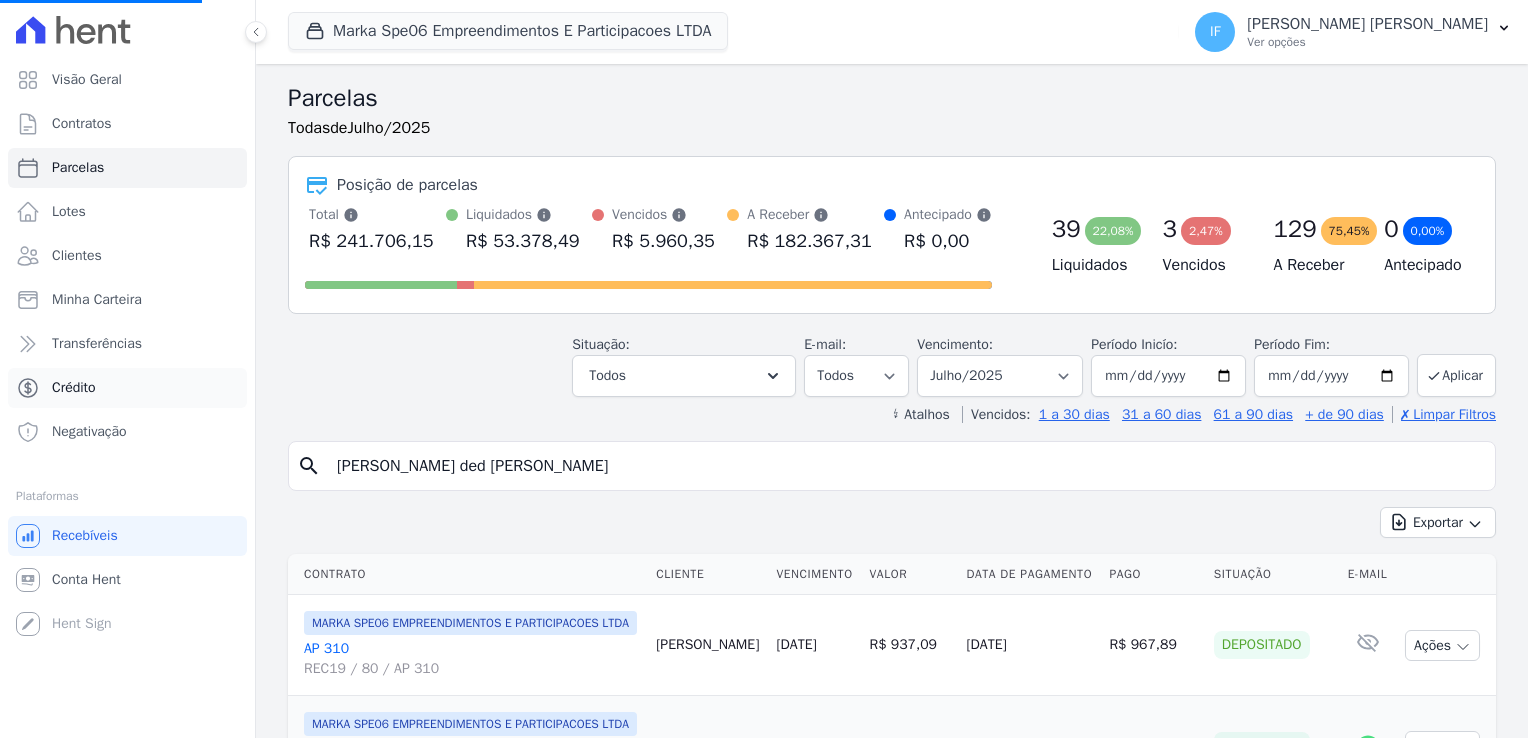 select 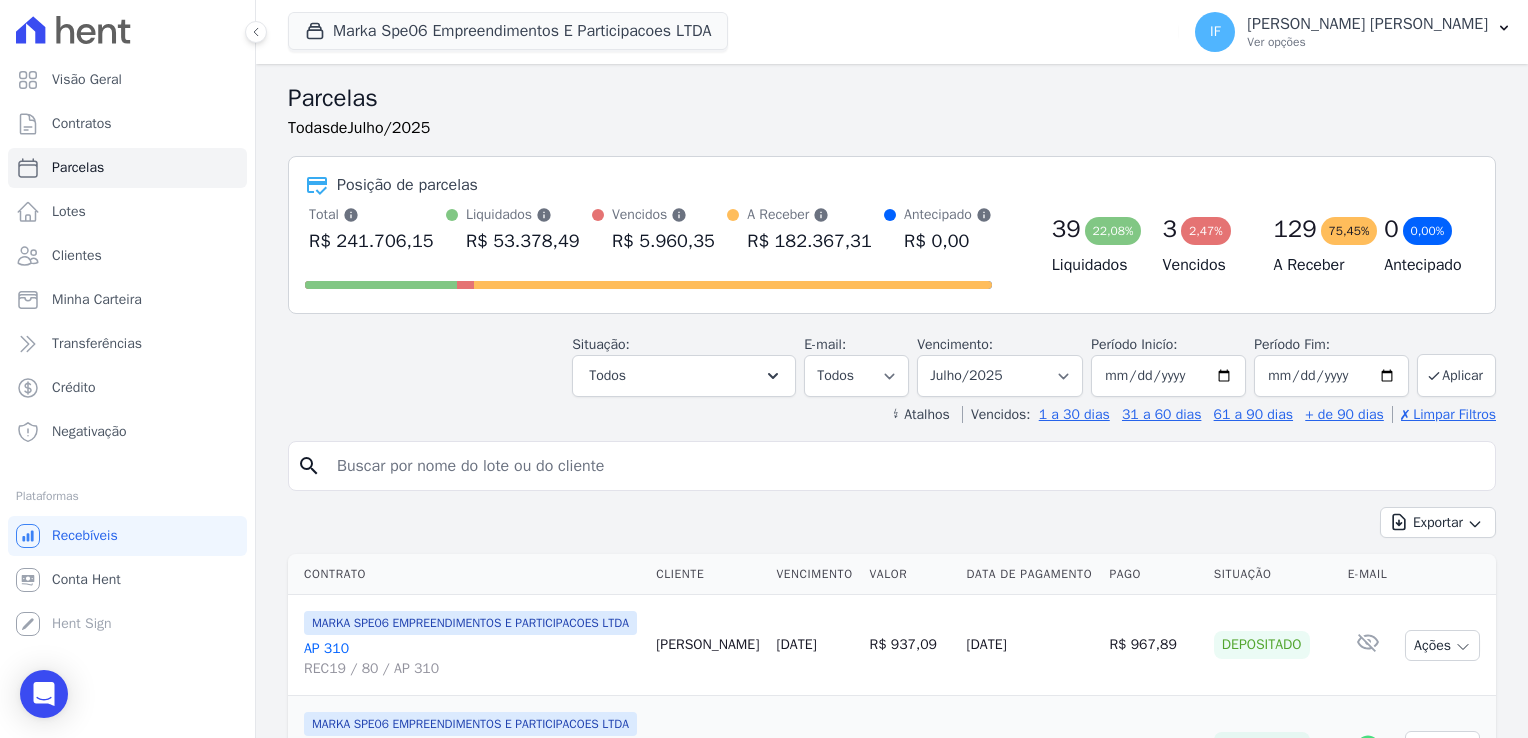 click at bounding box center (906, 466) 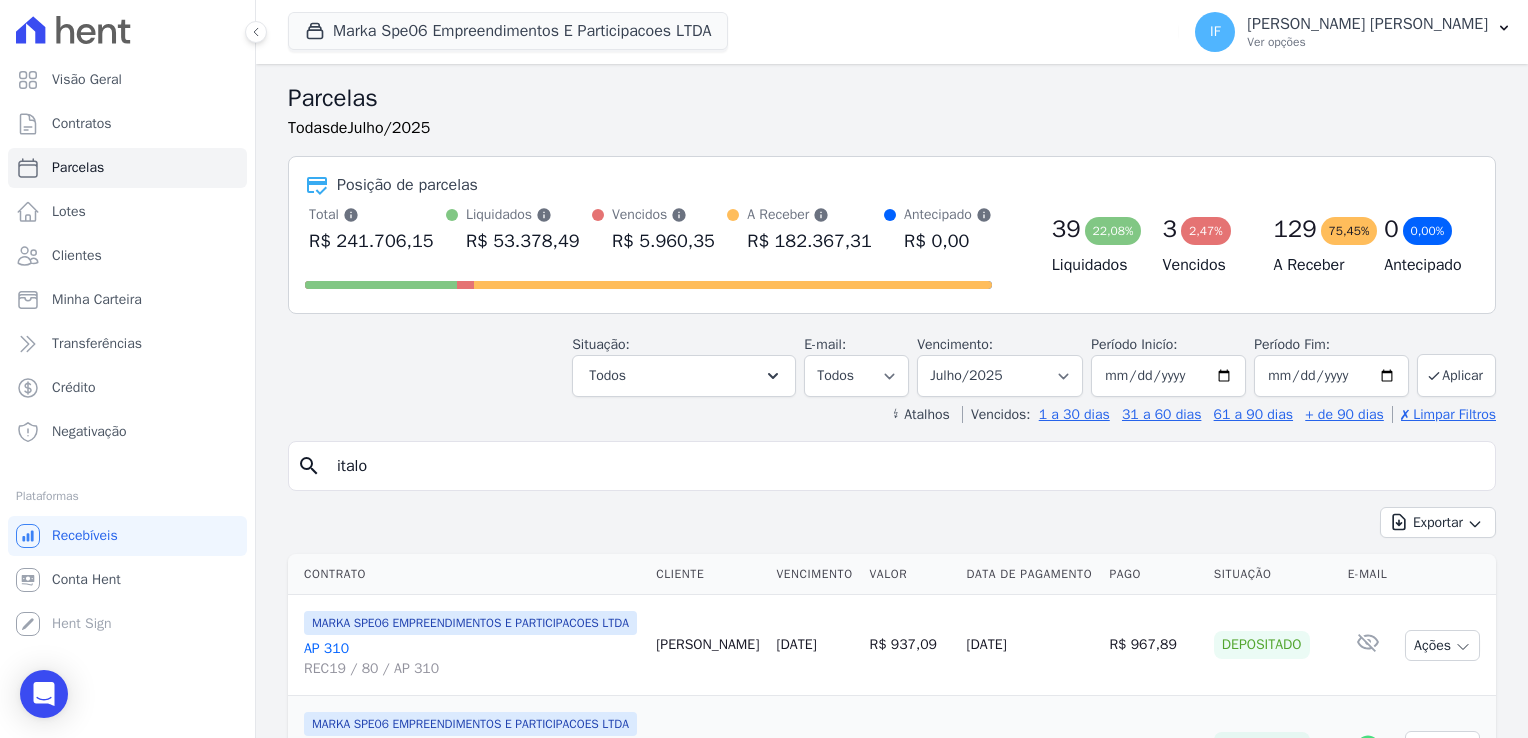 type on "italo" 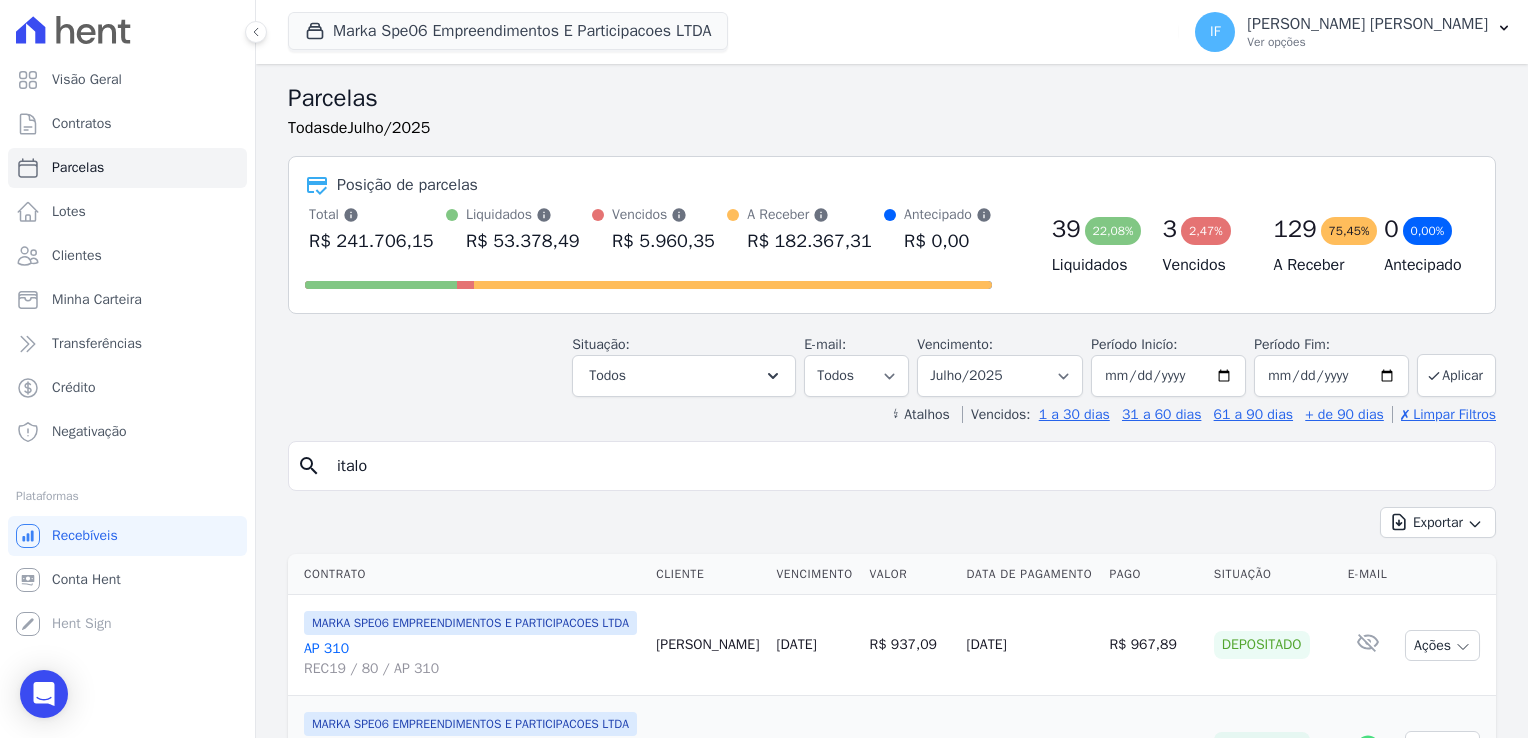 select 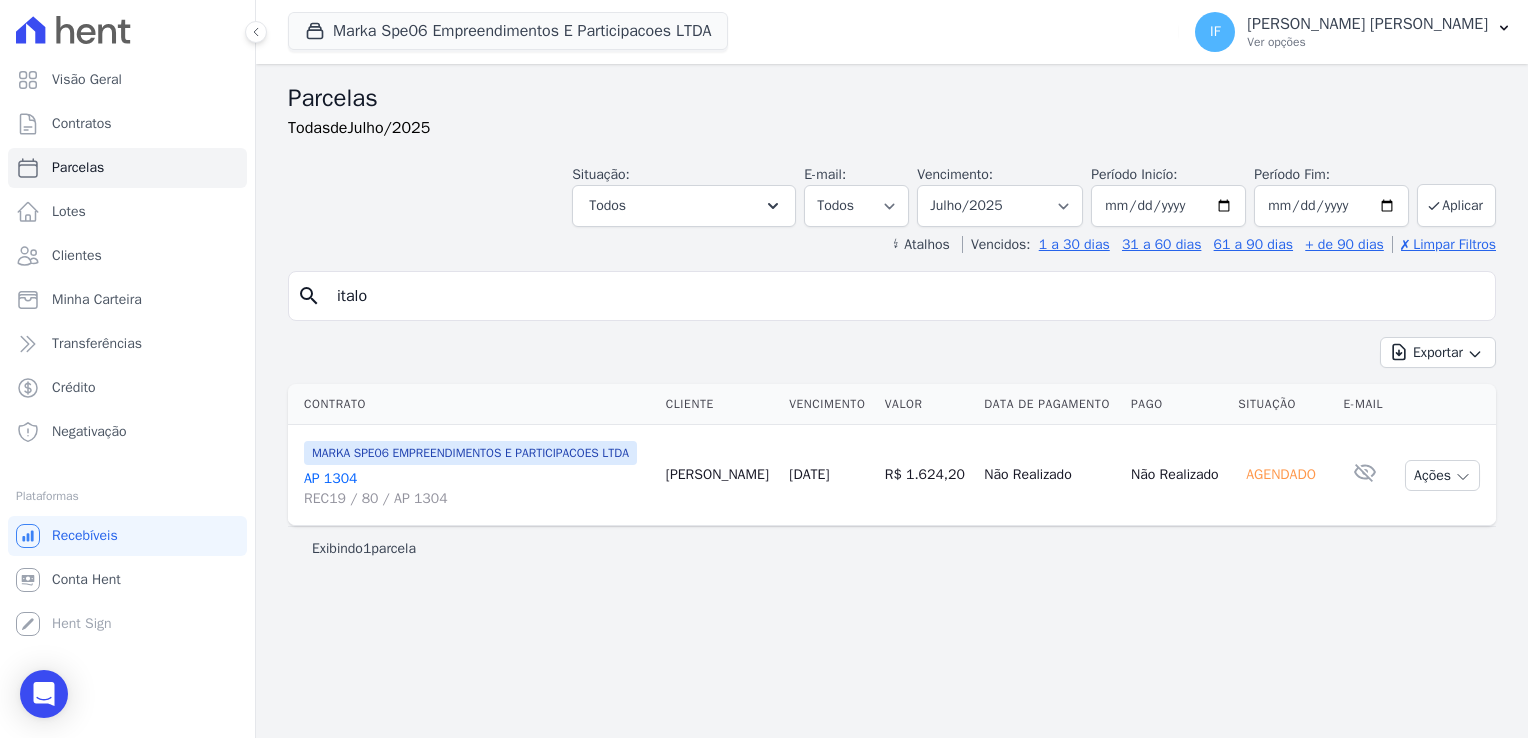 click on "REC19 / 80 / AP 1304" at bounding box center (477, 499) 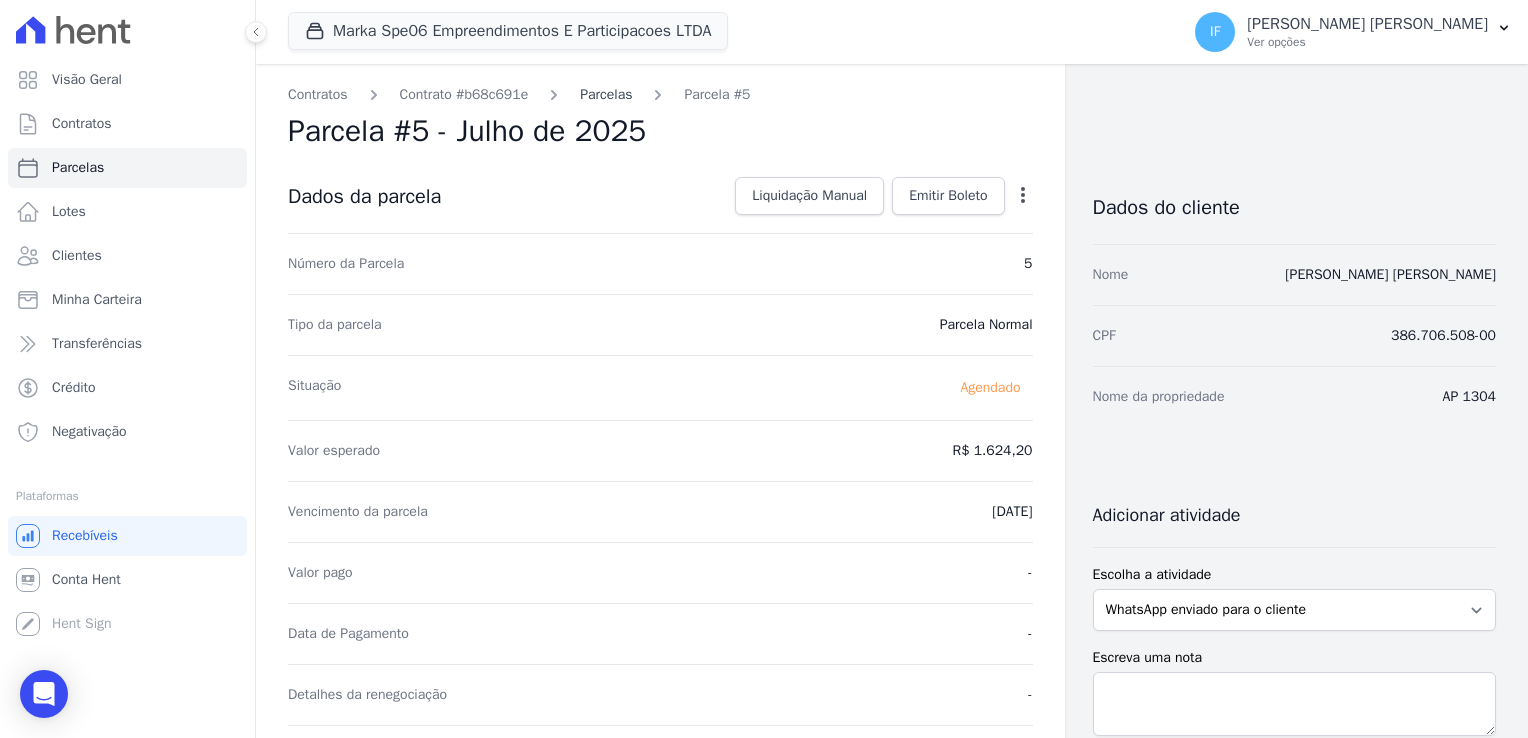 click on "Parcelas" at bounding box center (606, 94) 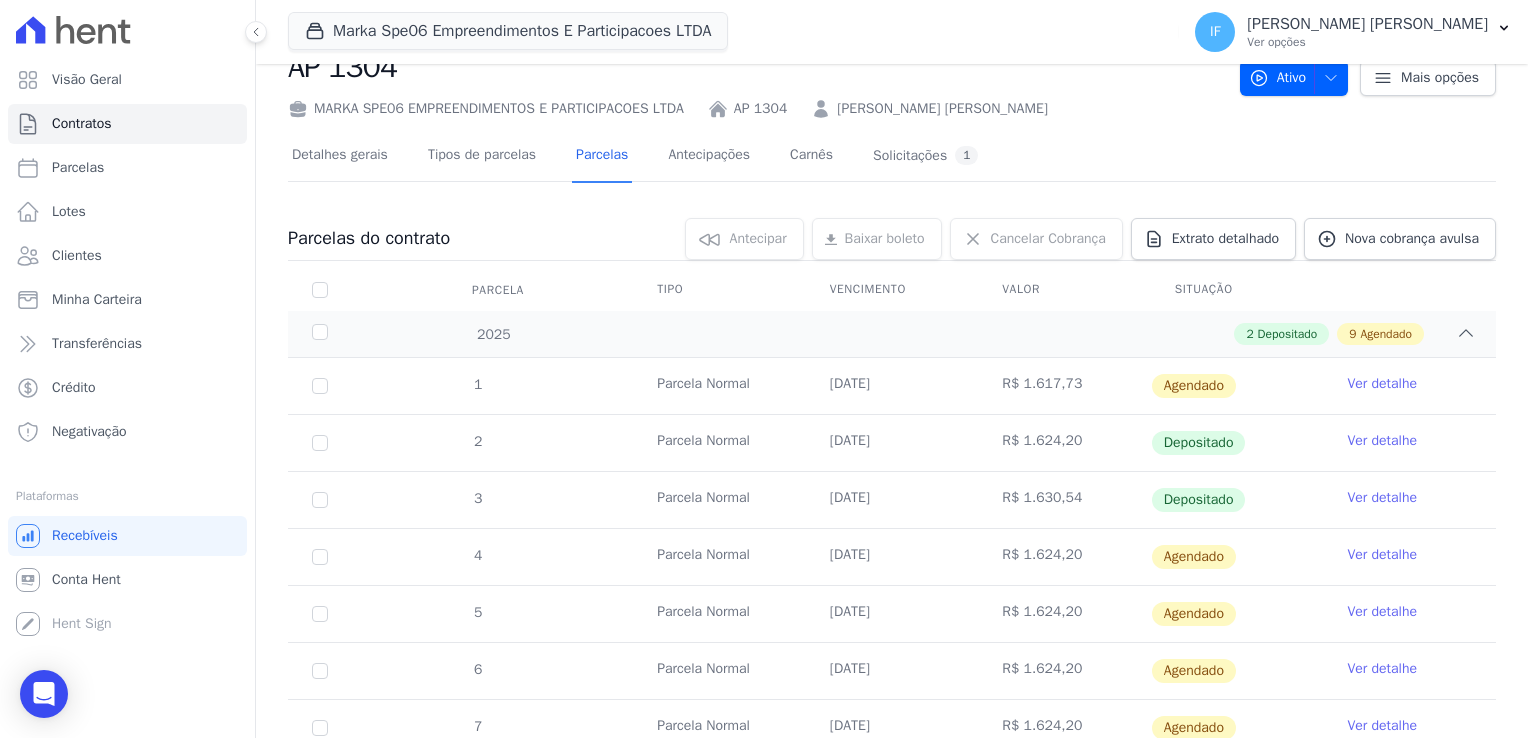 scroll, scrollTop: 100, scrollLeft: 0, axis: vertical 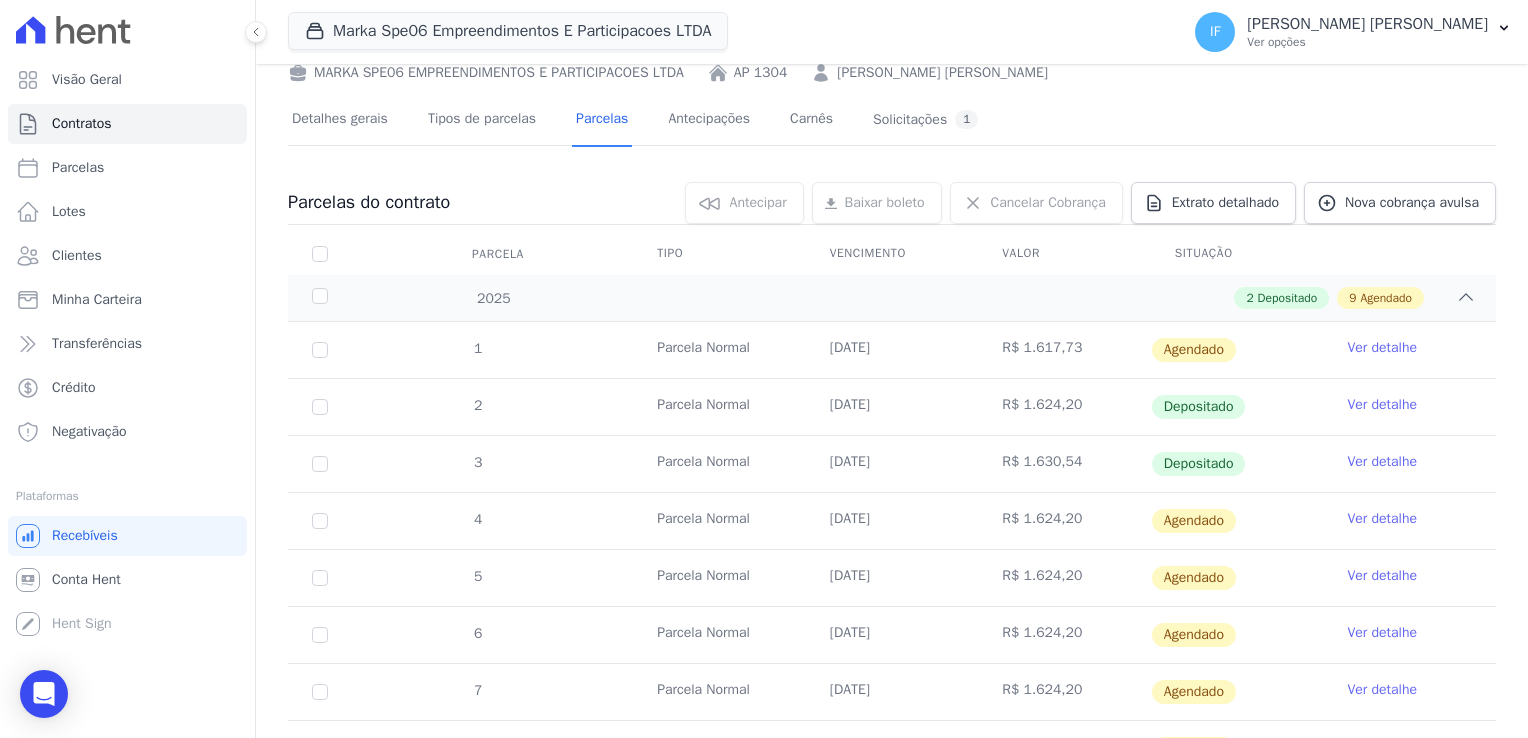 drag, startPoint x: 818, startPoint y: 454, endPoint x: 1037, endPoint y: 463, distance: 219.18486 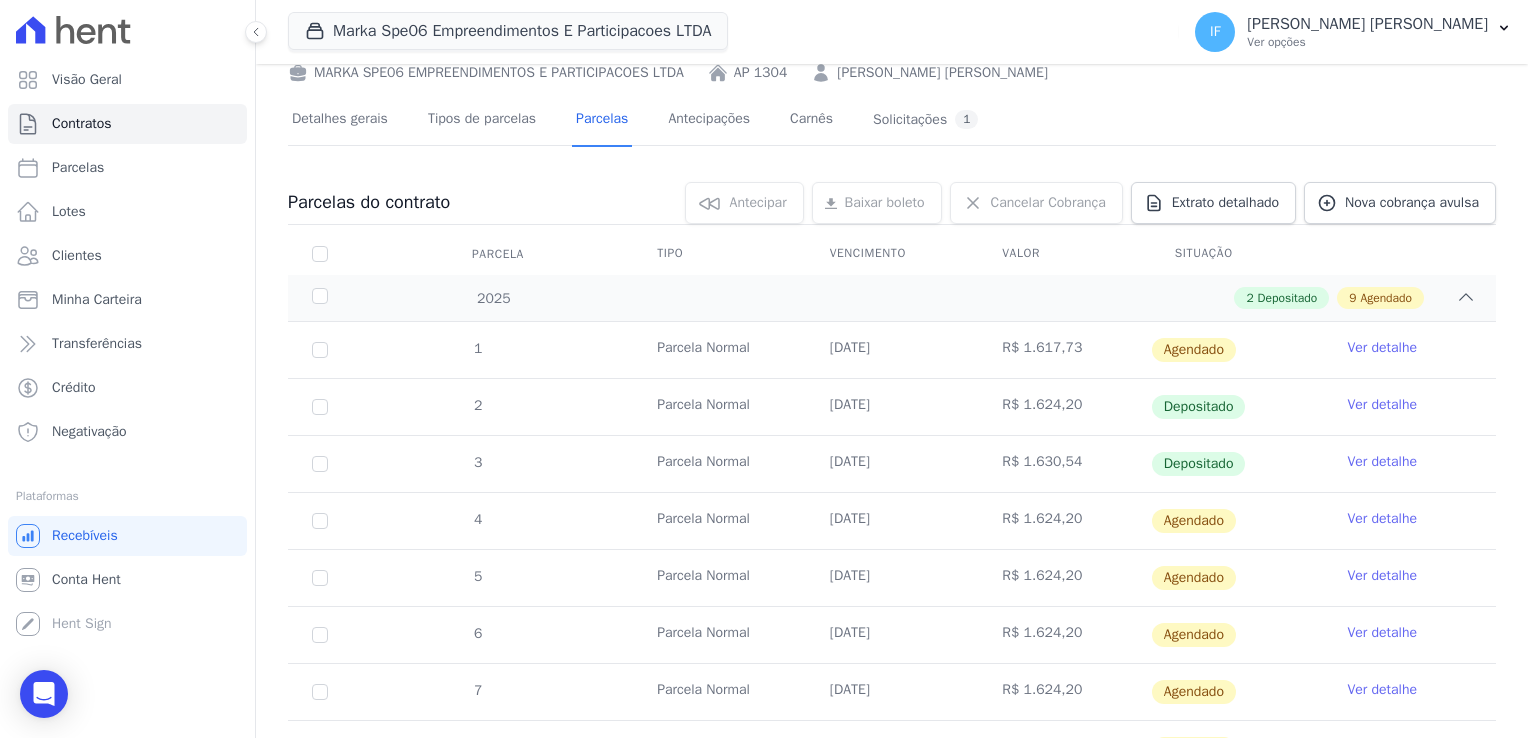 drag, startPoint x: 1215, startPoint y: 397, endPoint x: 1361, endPoint y: 404, distance: 146.16771 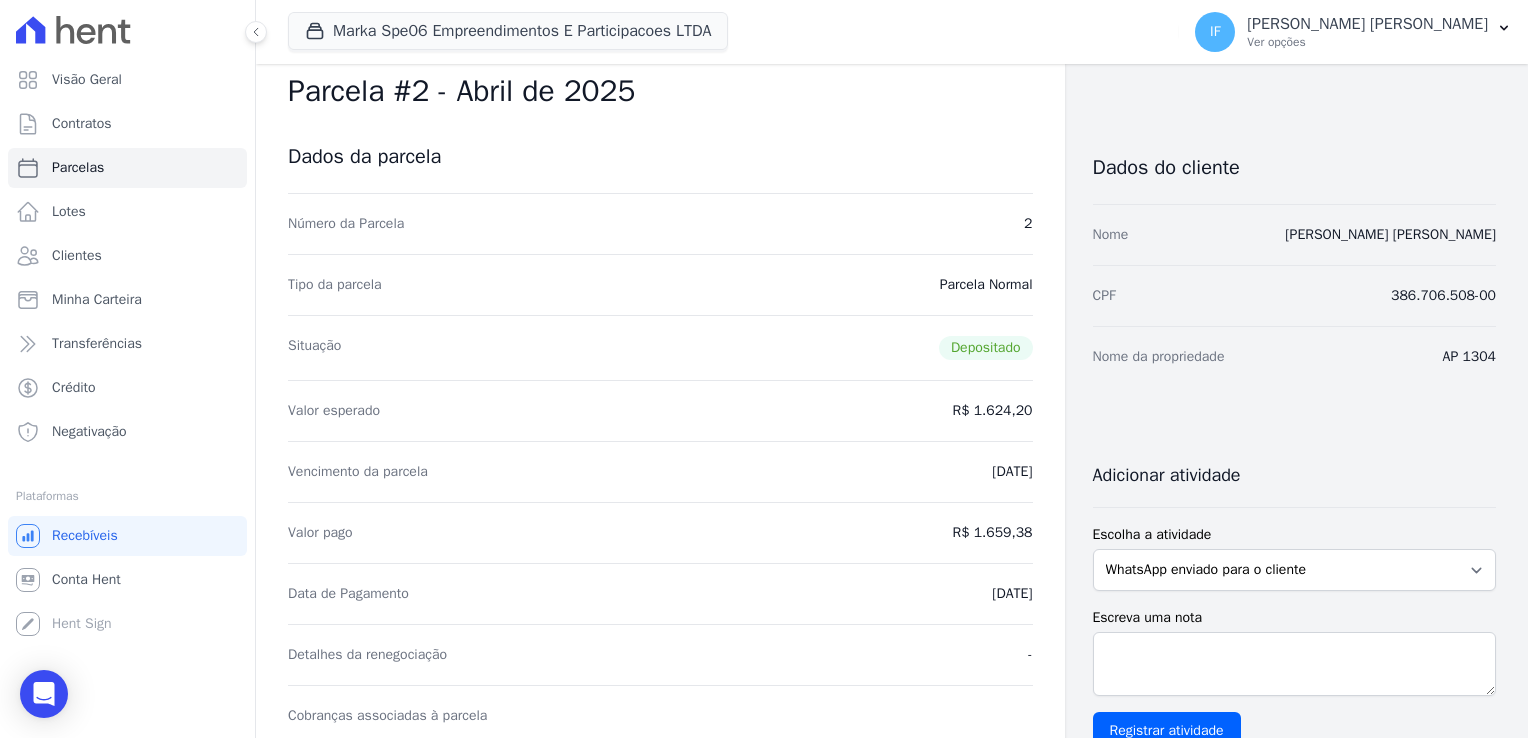 scroll, scrollTop: 0, scrollLeft: 0, axis: both 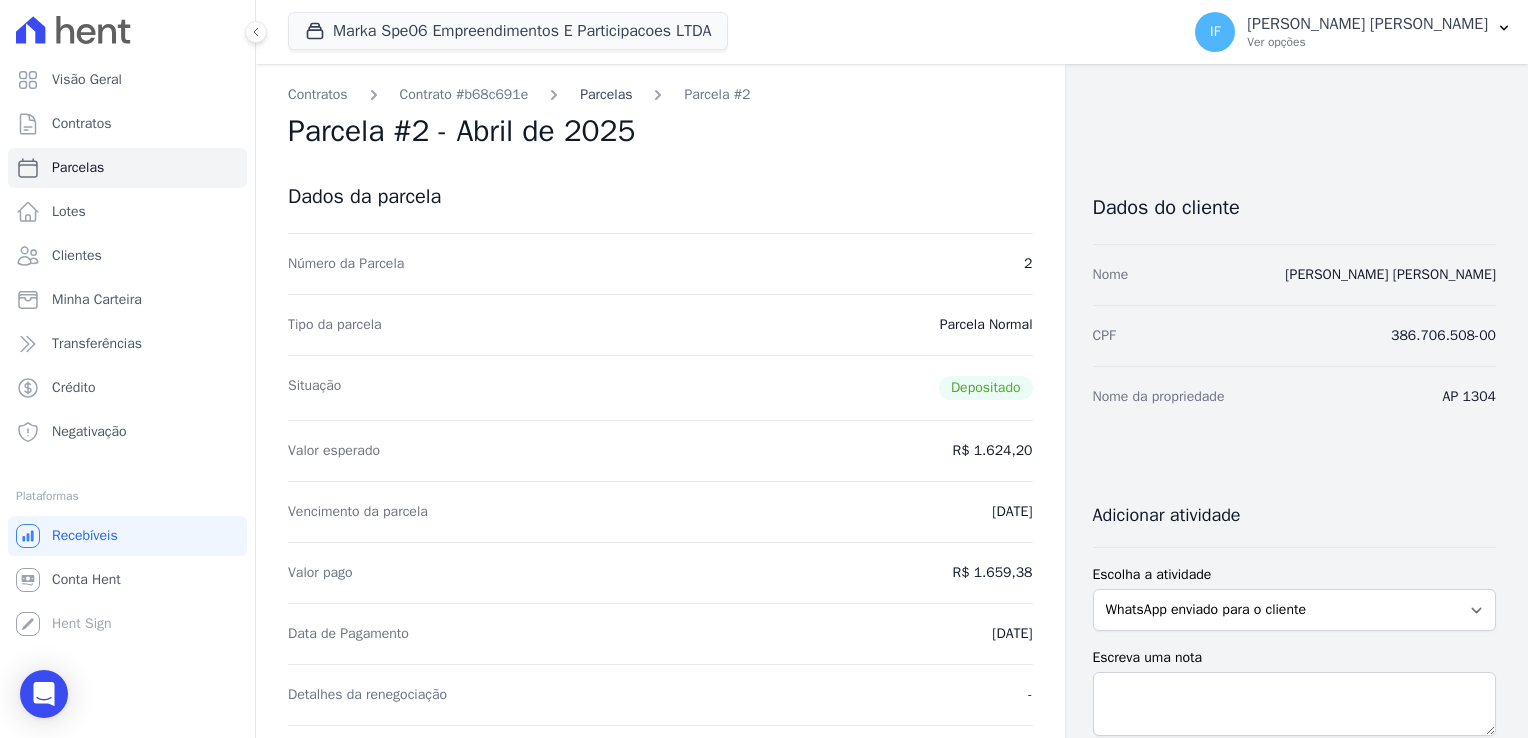 click on "Parcelas" at bounding box center [606, 94] 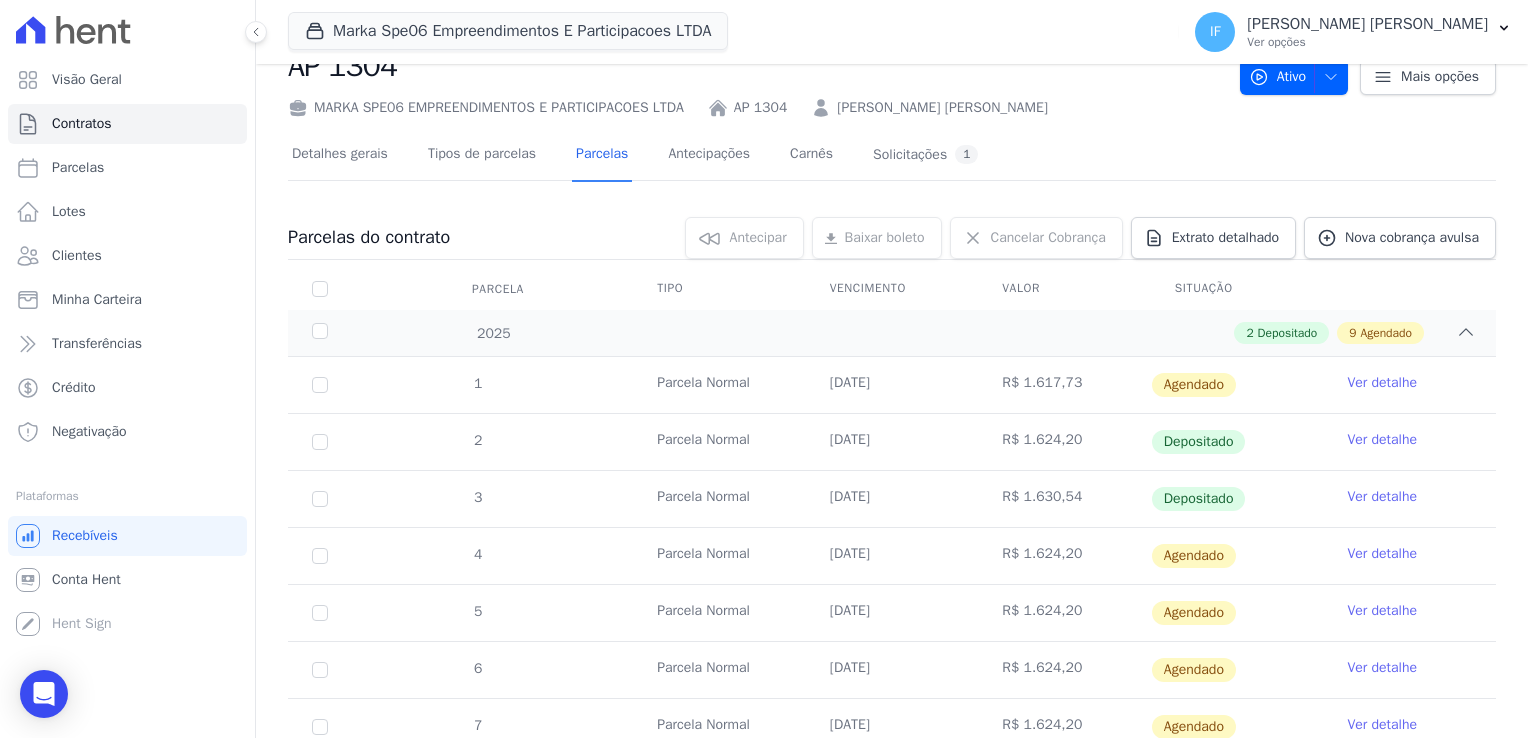 scroll, scrollTop: 100, scrollLeft: 0, axis: vertical 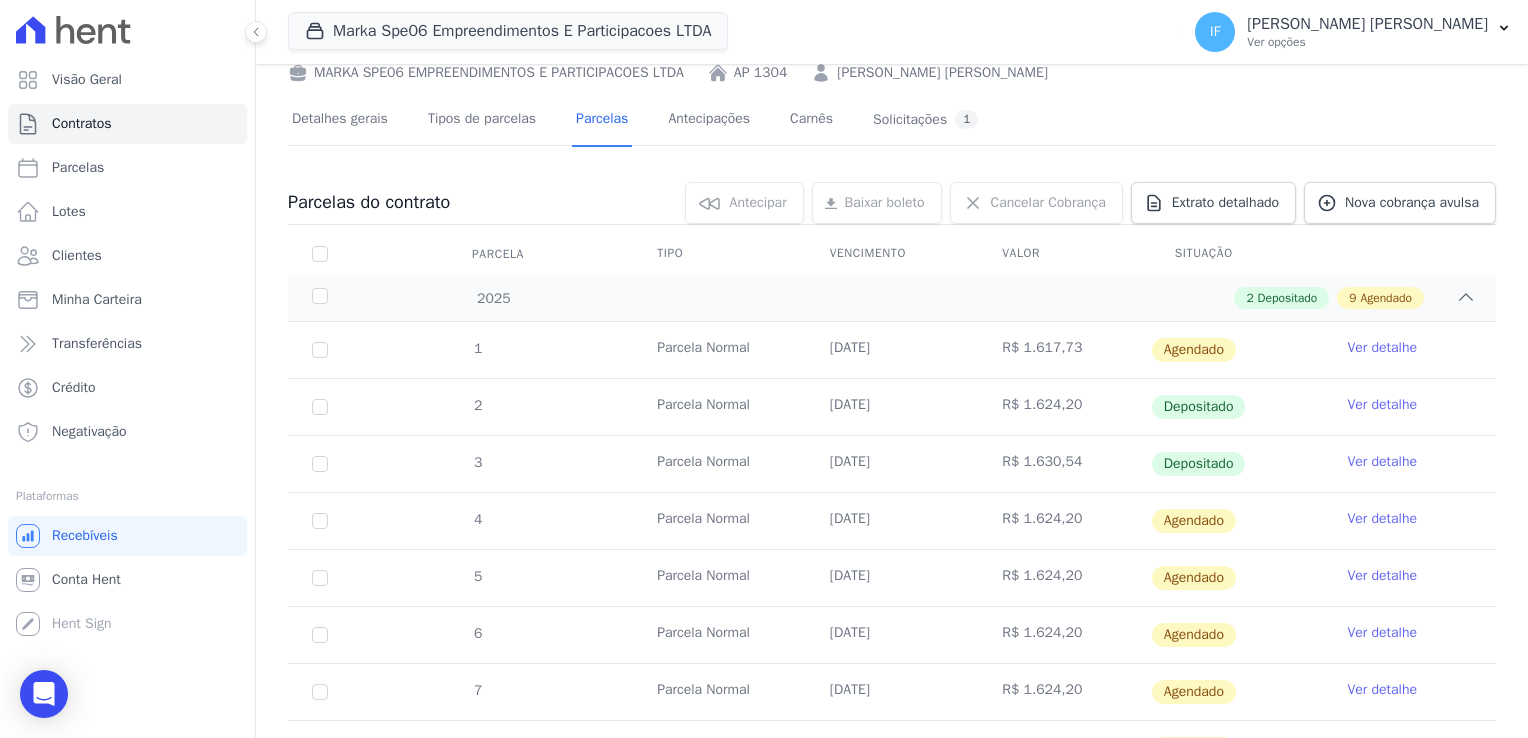 click on "Ver detalhe" at bounding box center [1382, 462] 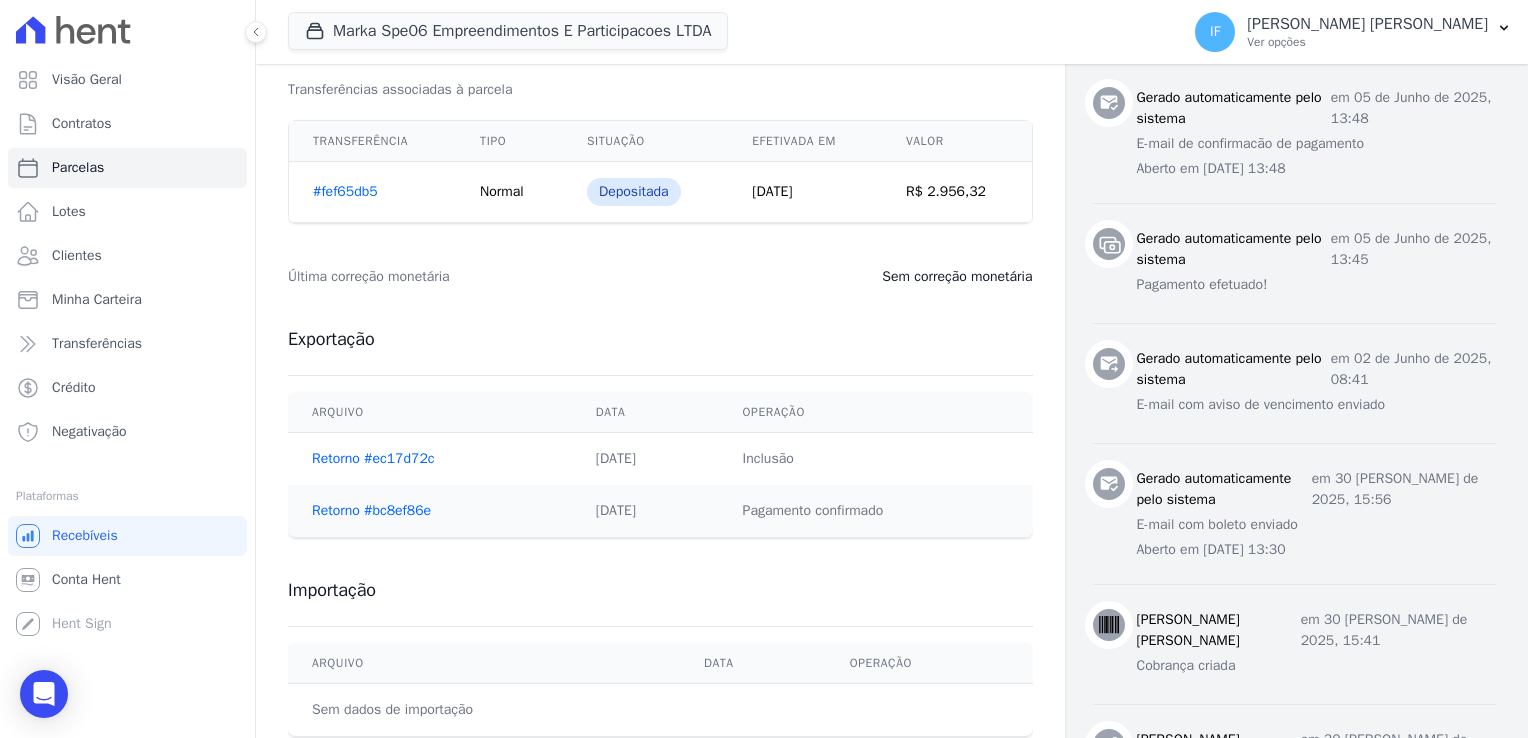scroll, scrollTop: 724, scrollLeft: 0, axis: vertical 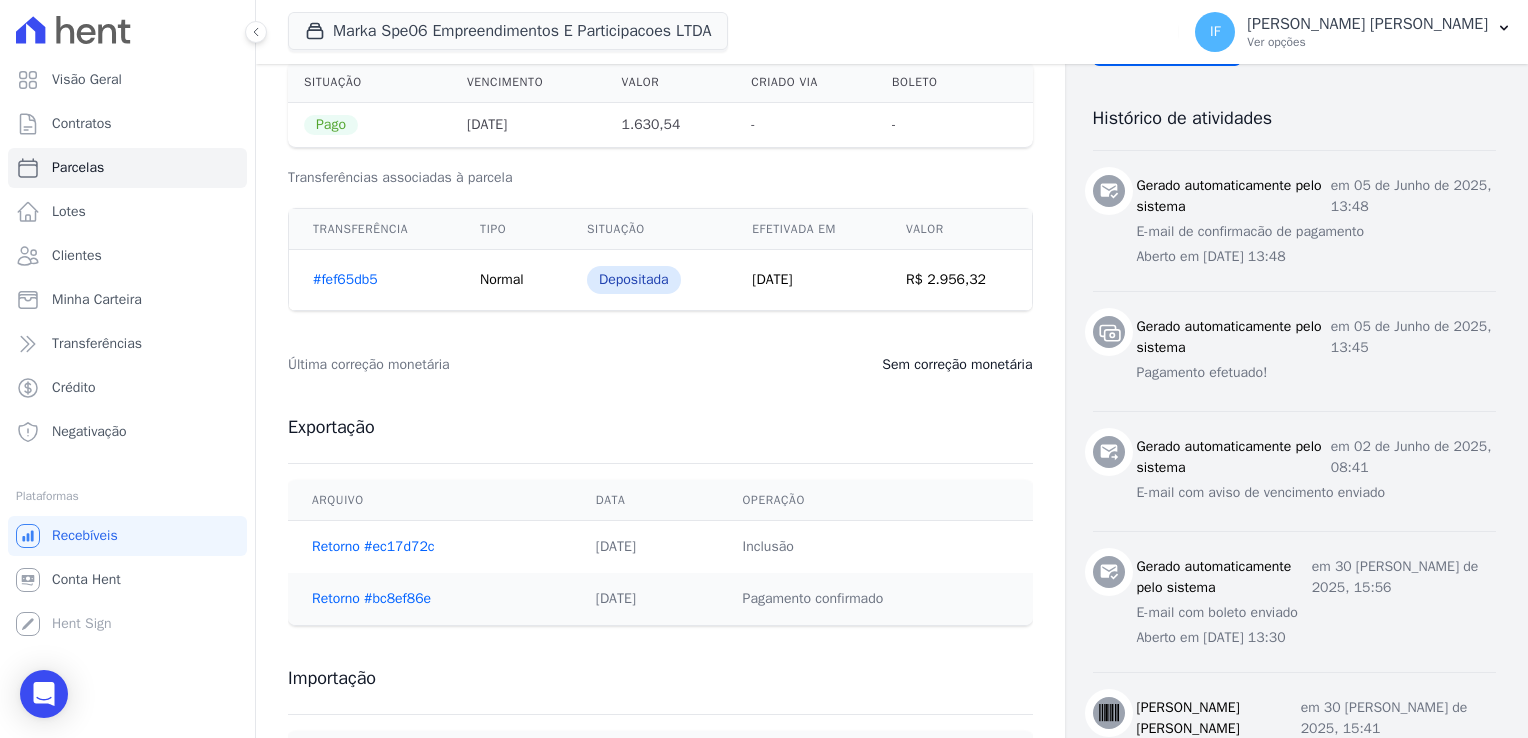 click on "Exportação
[GEOGRAPHIC_DATA]
Data
Operação
Retorno #ec17d72c
[DATE]
Inclusão
Retorno #bc8ef86e
[DATE]
Pagamento confirmado" at bounding box center (660, 520) 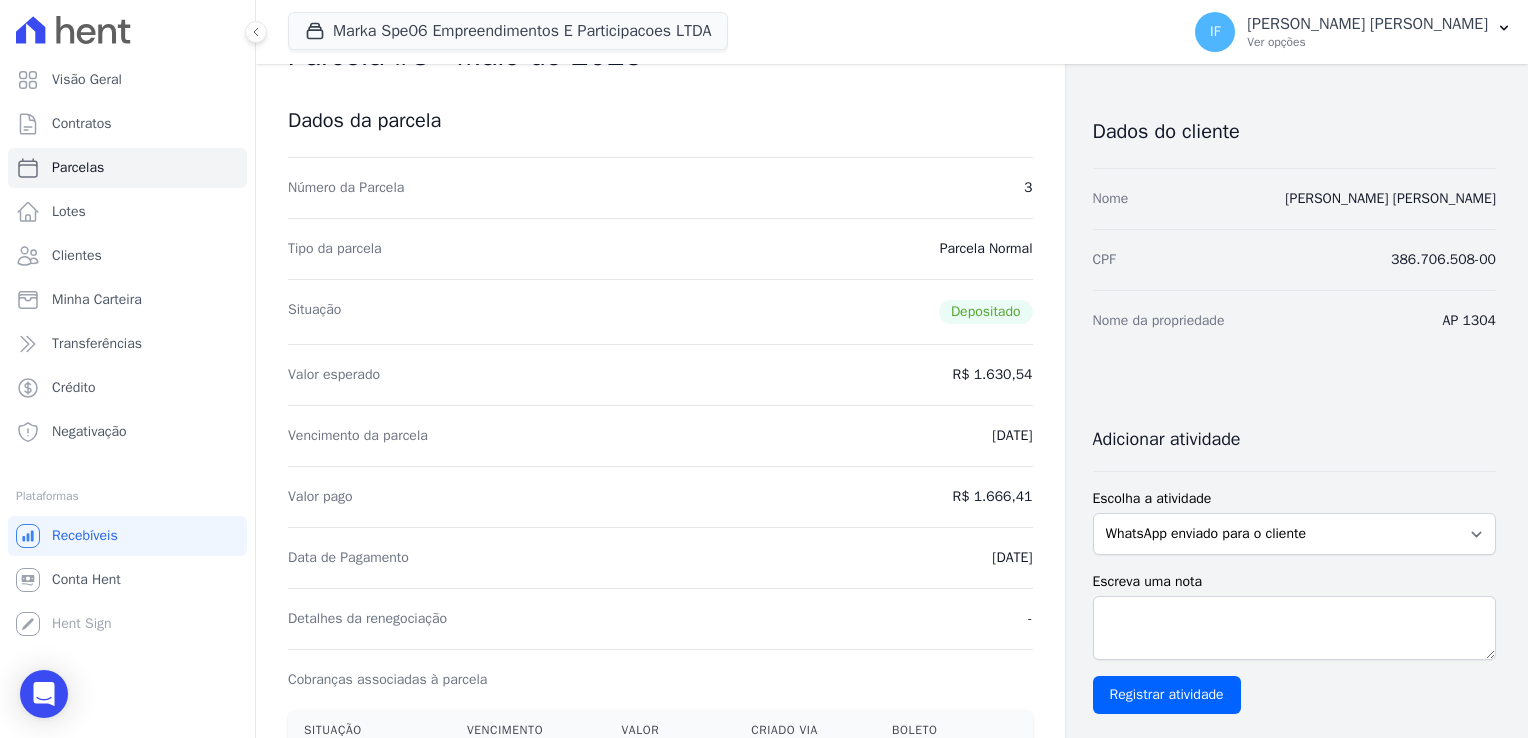 scroll, scrollTop: 0, scrollLeft: 0, axis: both 